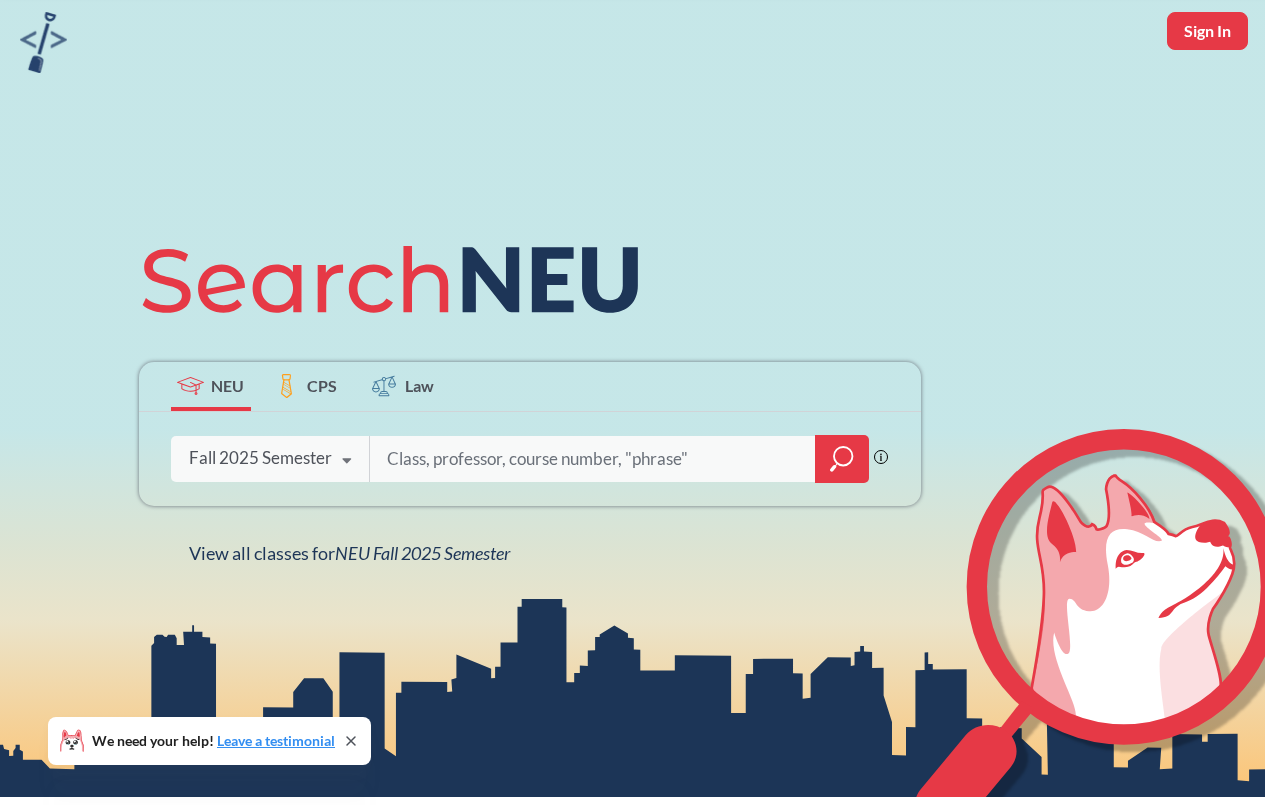 scroll, scrollTop: 70, scrollLeft: 0, axis: vertical 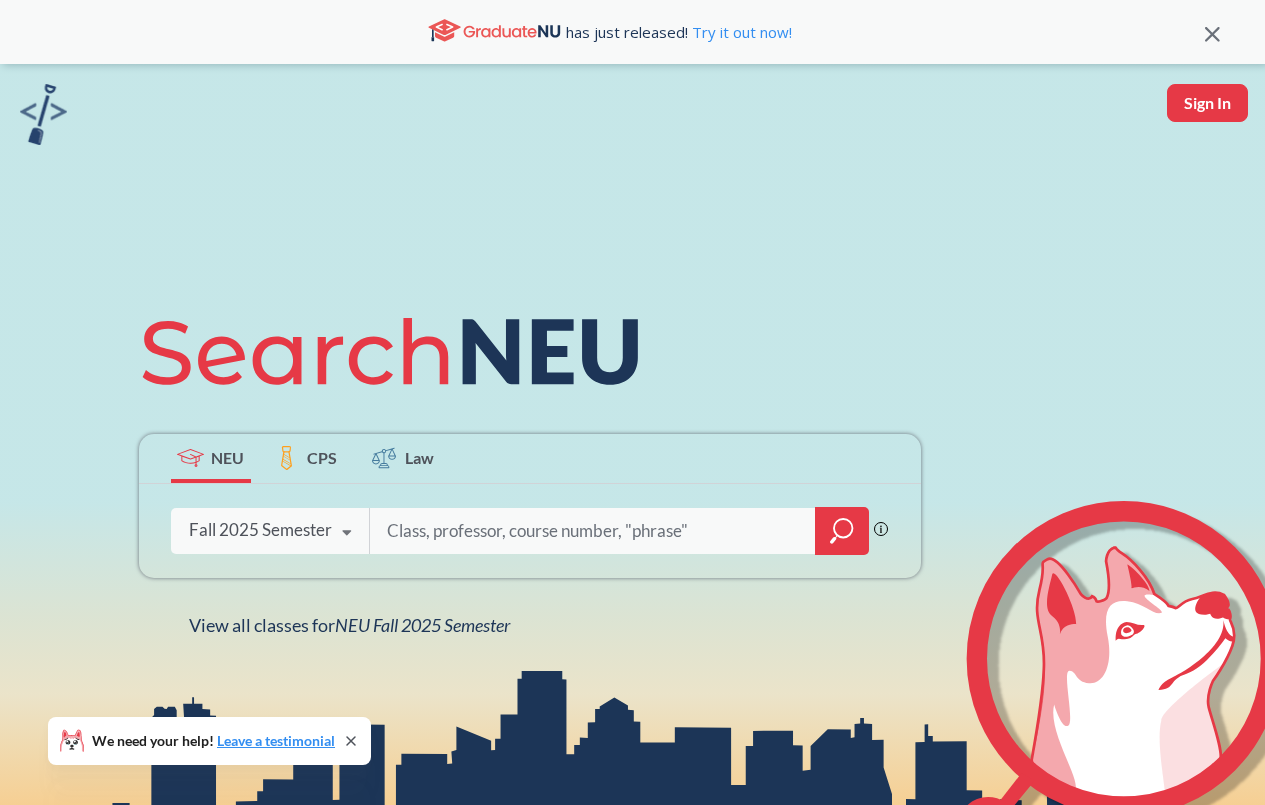 click at bounding box center (347, 533) 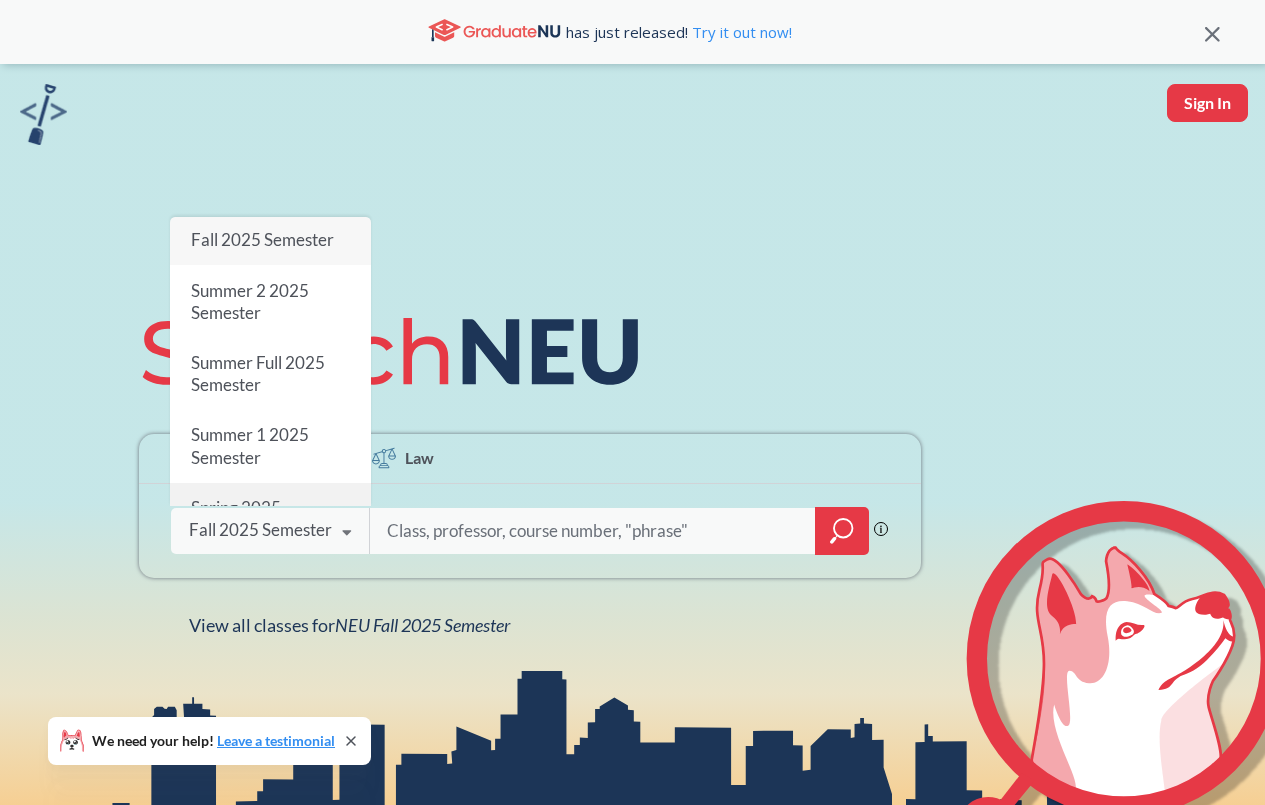 scroll, scrollTop: 0, scrollLeft: 0, axis: both 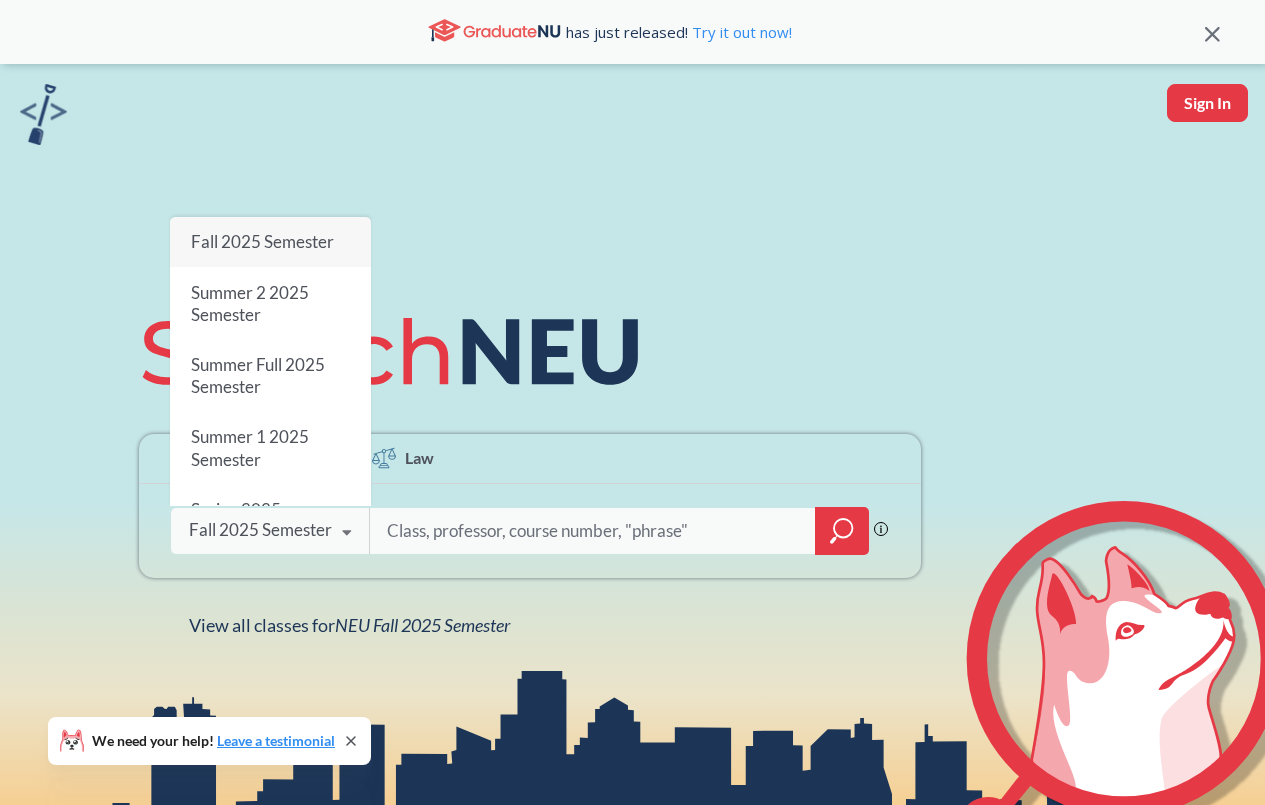 click 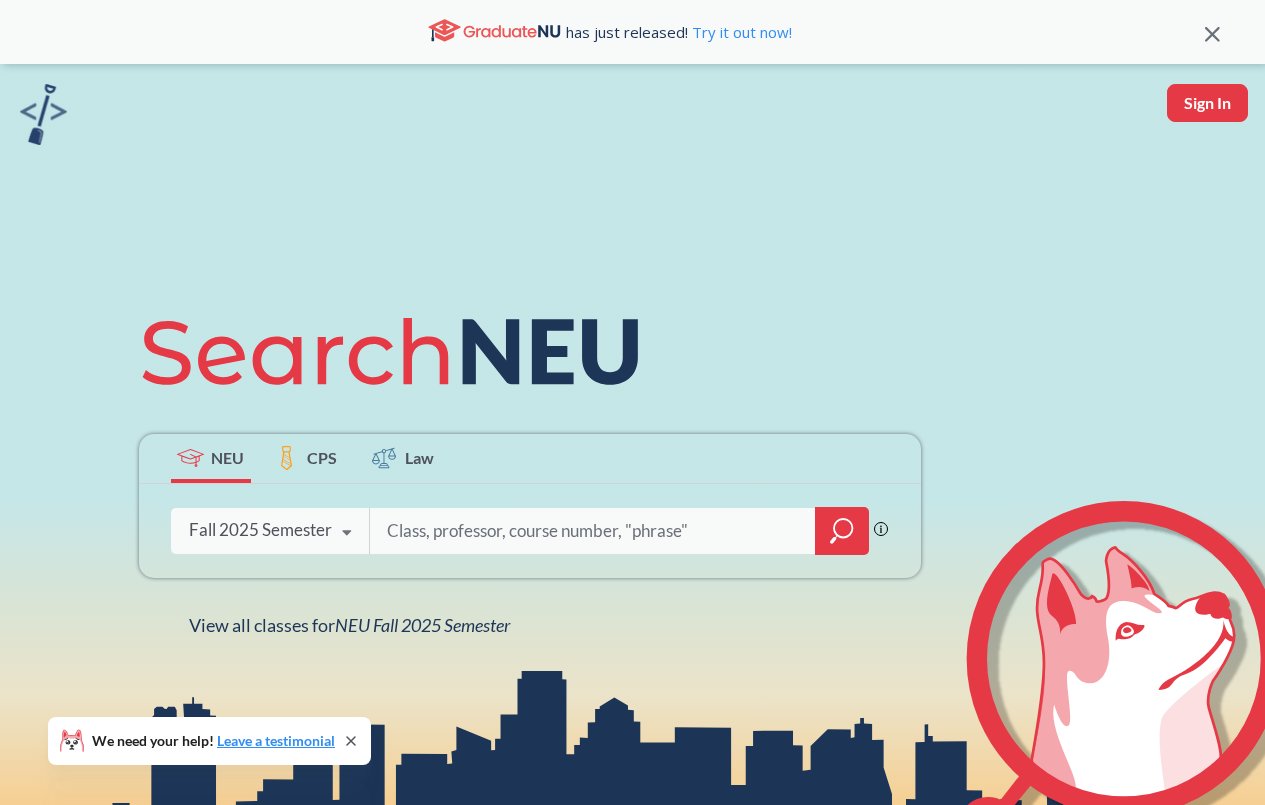 click at bounding box center [593, 531] 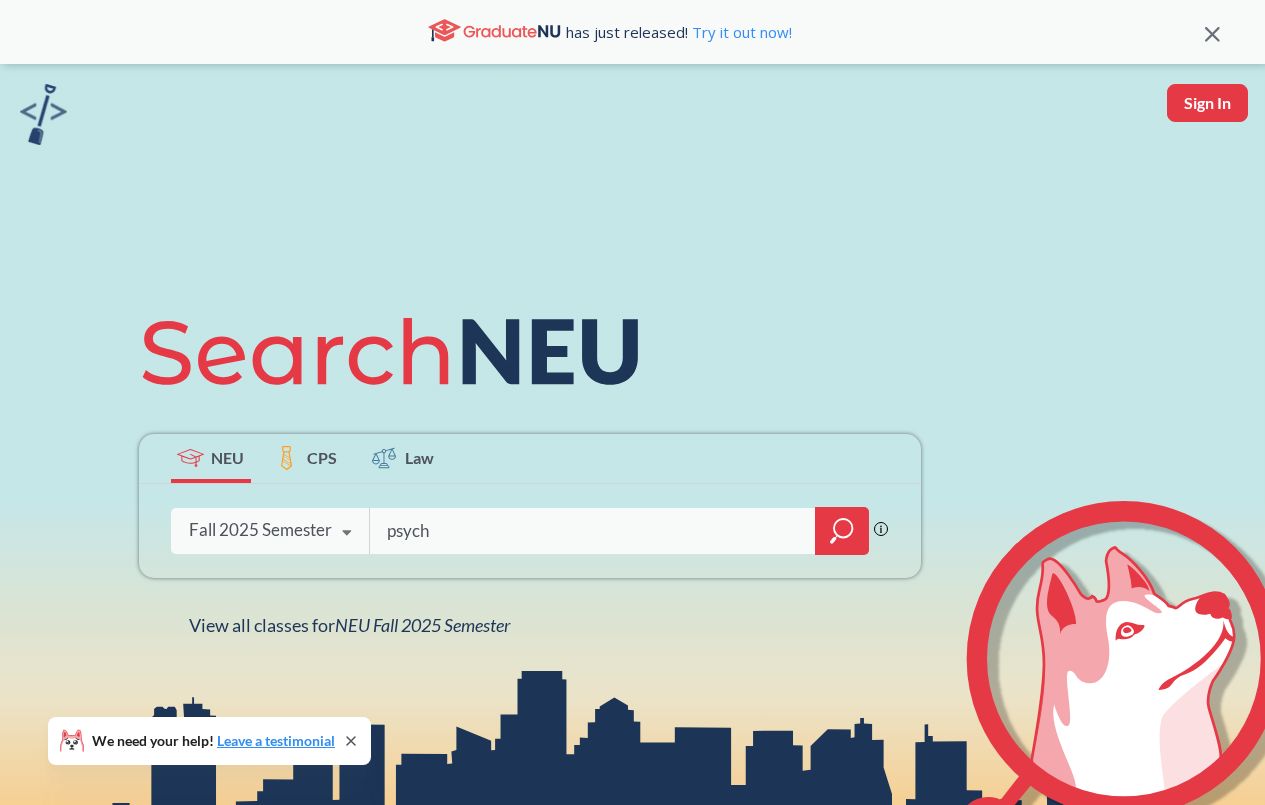 type on "psych" 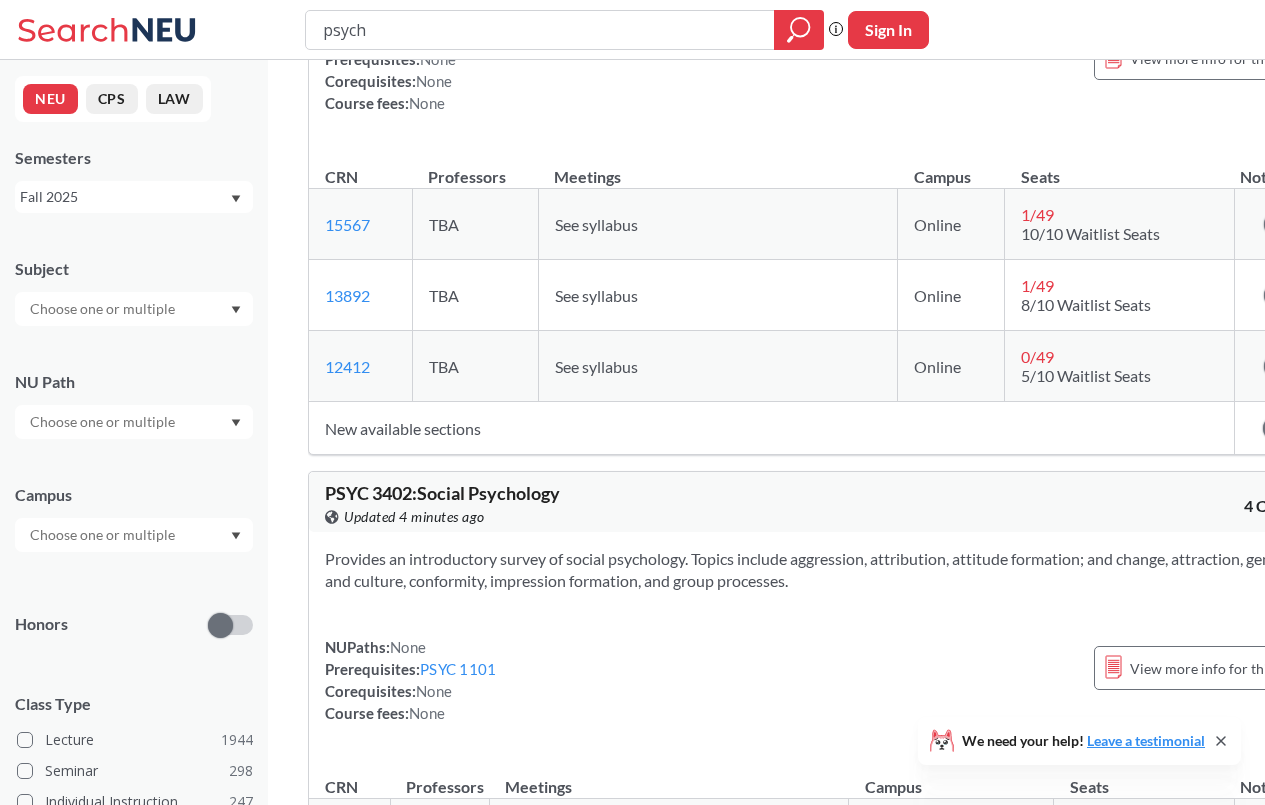 scroll, scrollTop: 0, scrollLeft: 0, axis: both 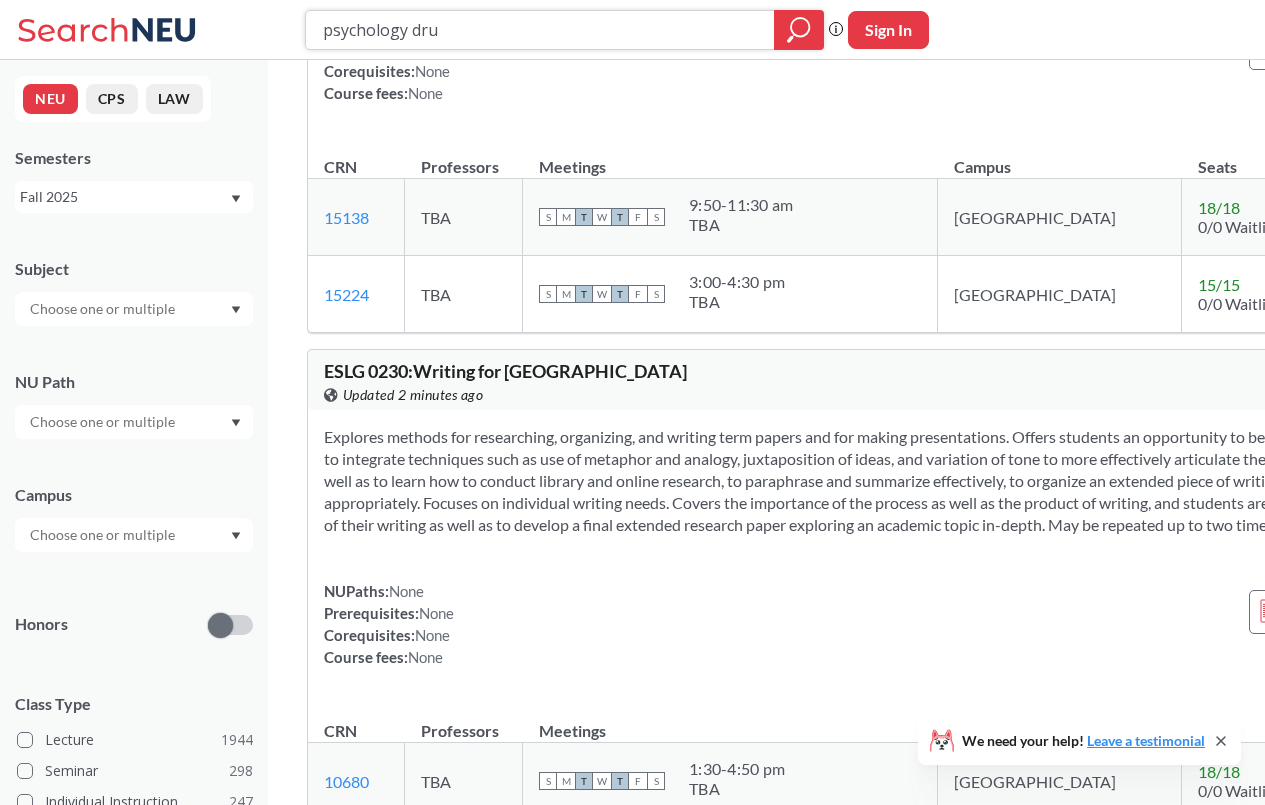 type on "psychology drug" 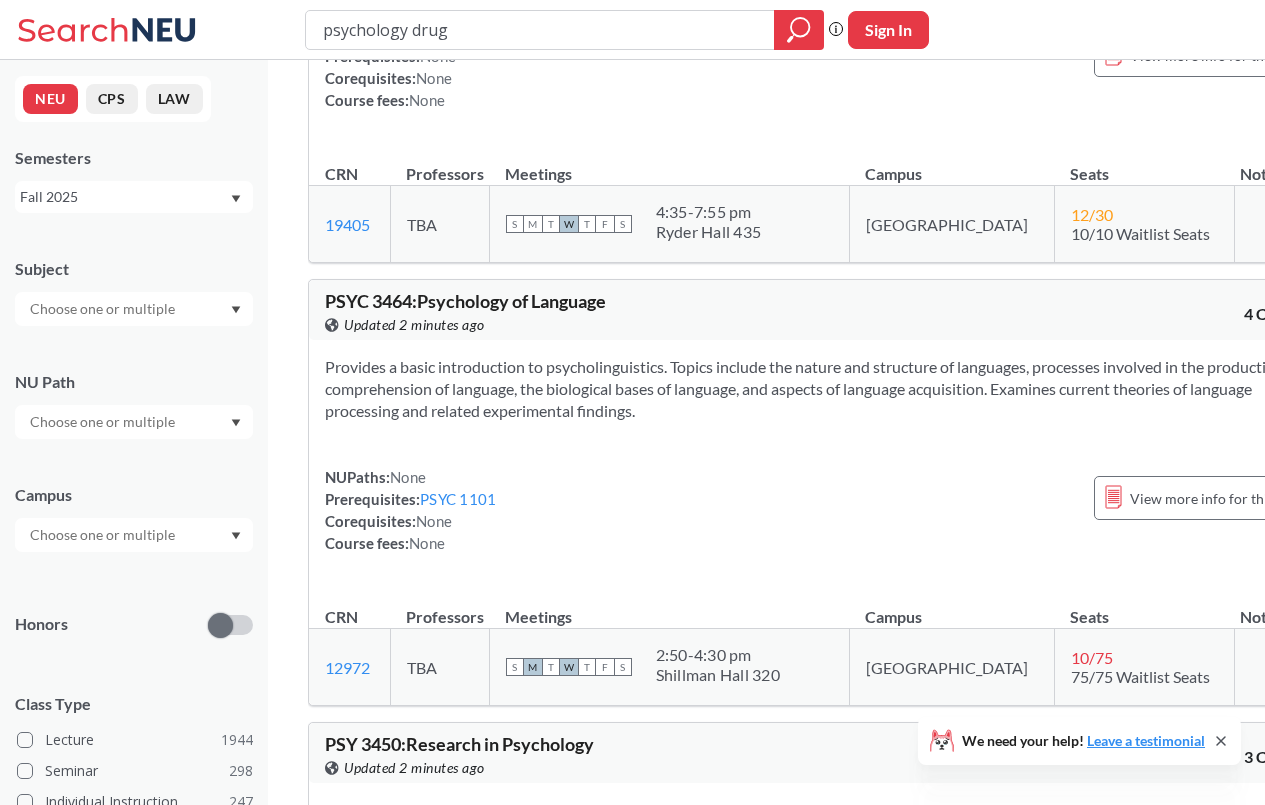 scroll, scrollTop: 7000, scrollLeft: 0, axis: vertical 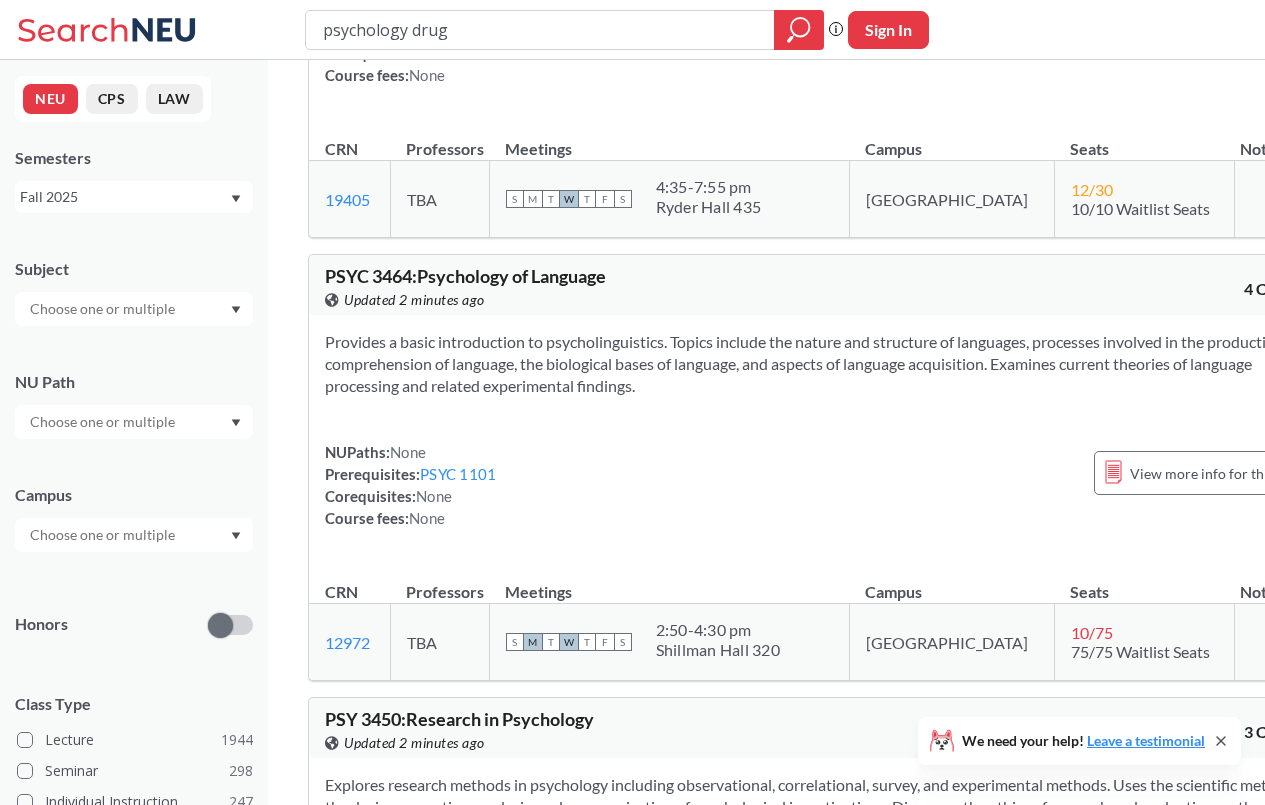 click on "psychology drug" at bounding box center [540, 30] 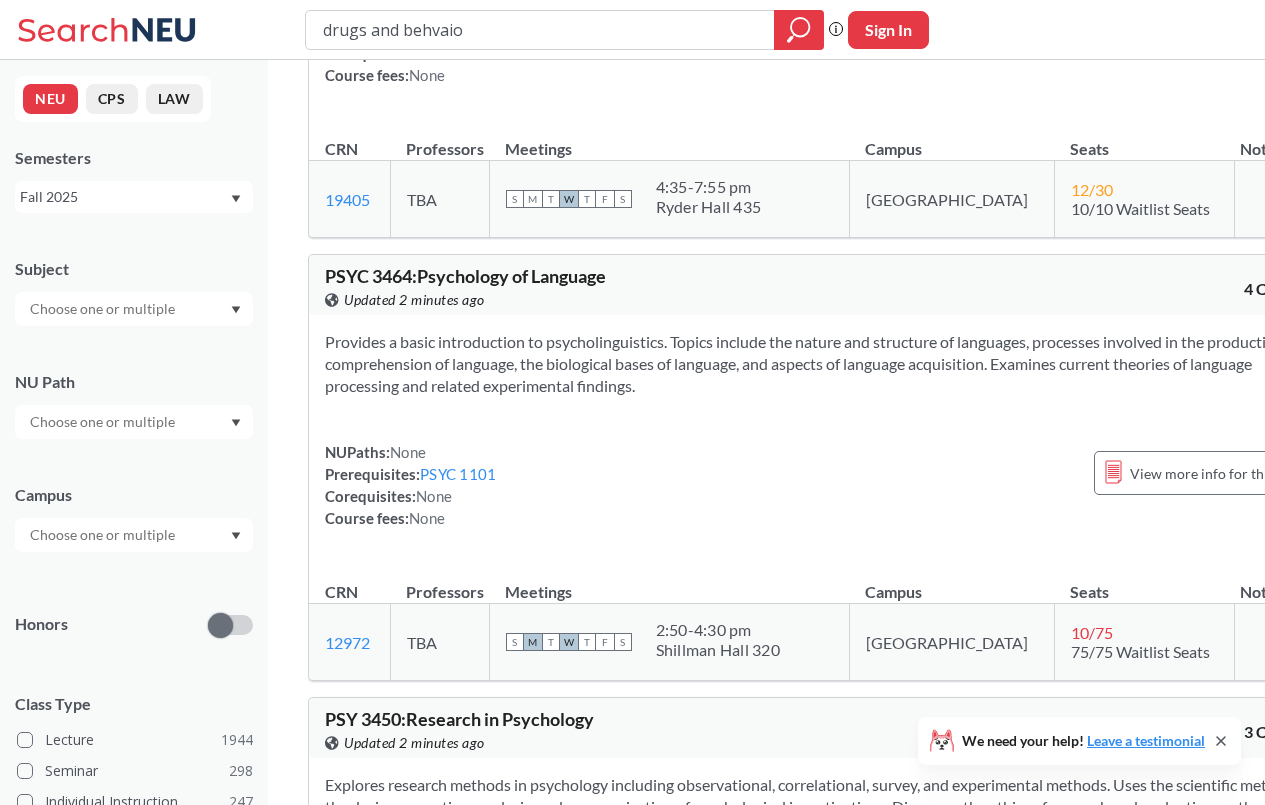 type on "drugs and behvaior" 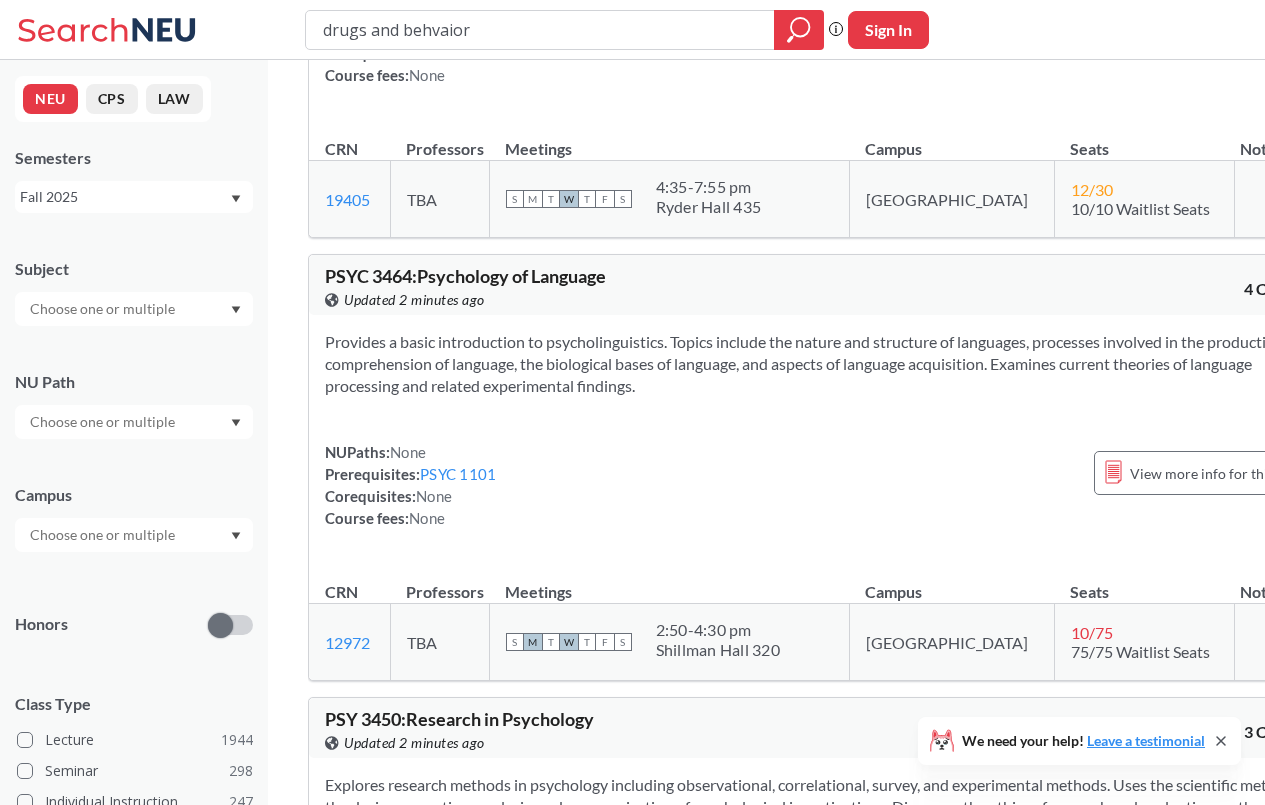 scroll, scrollTop: 0, scrollLeft: 0, axis: both 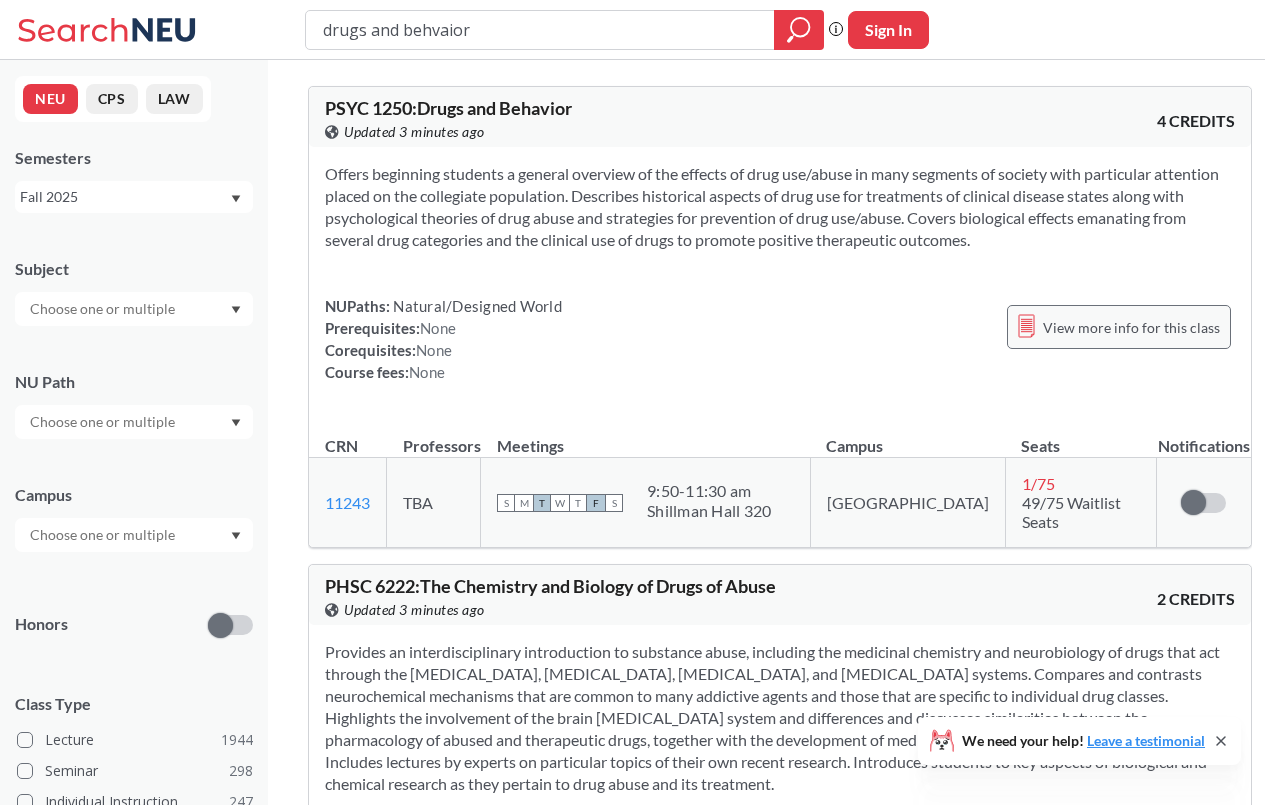 click on "View more info for this class" at bounding box center [1131, 327] 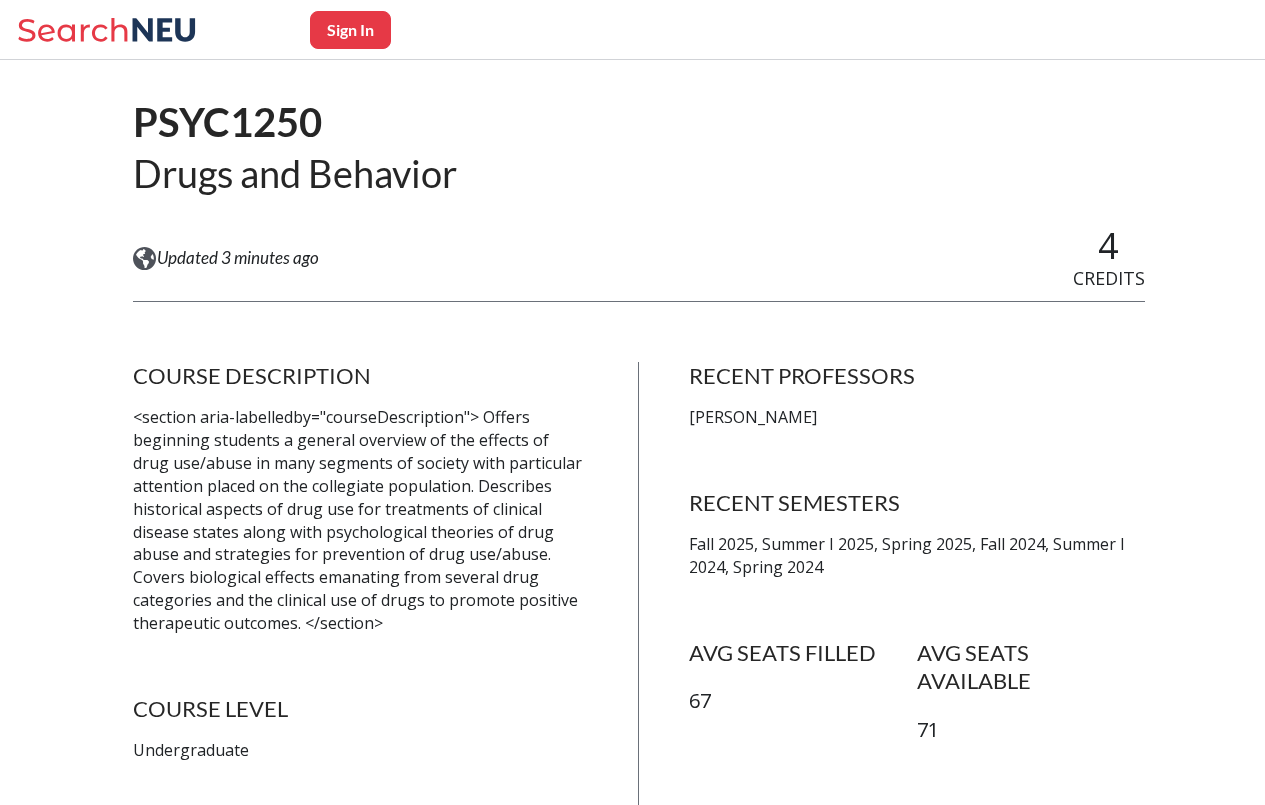 scroll, scrollTop: 100, scrollLeft: 0, axis: vertical 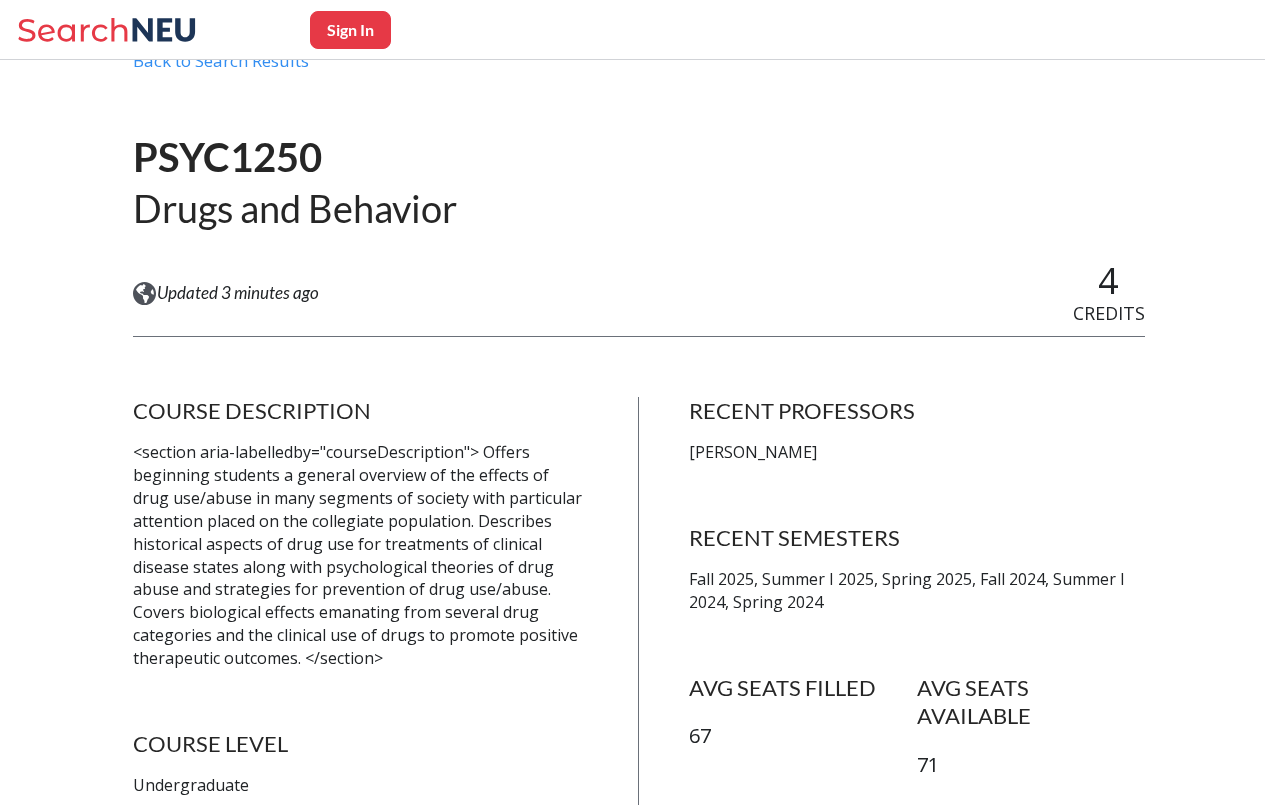 click on "[PERSON_NAME]" at bounding box center [916, 452] 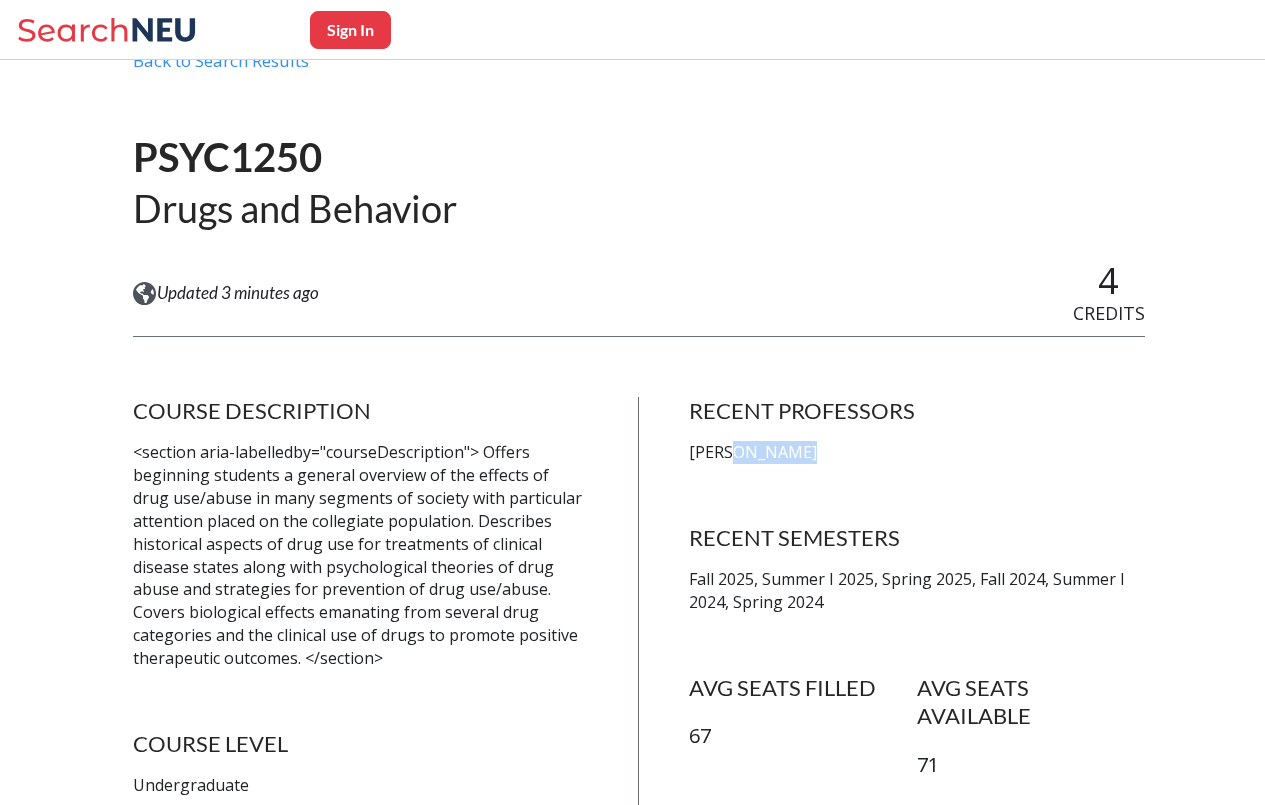 click on "[PERSON_NAME]" at bounding box center (916, 452) 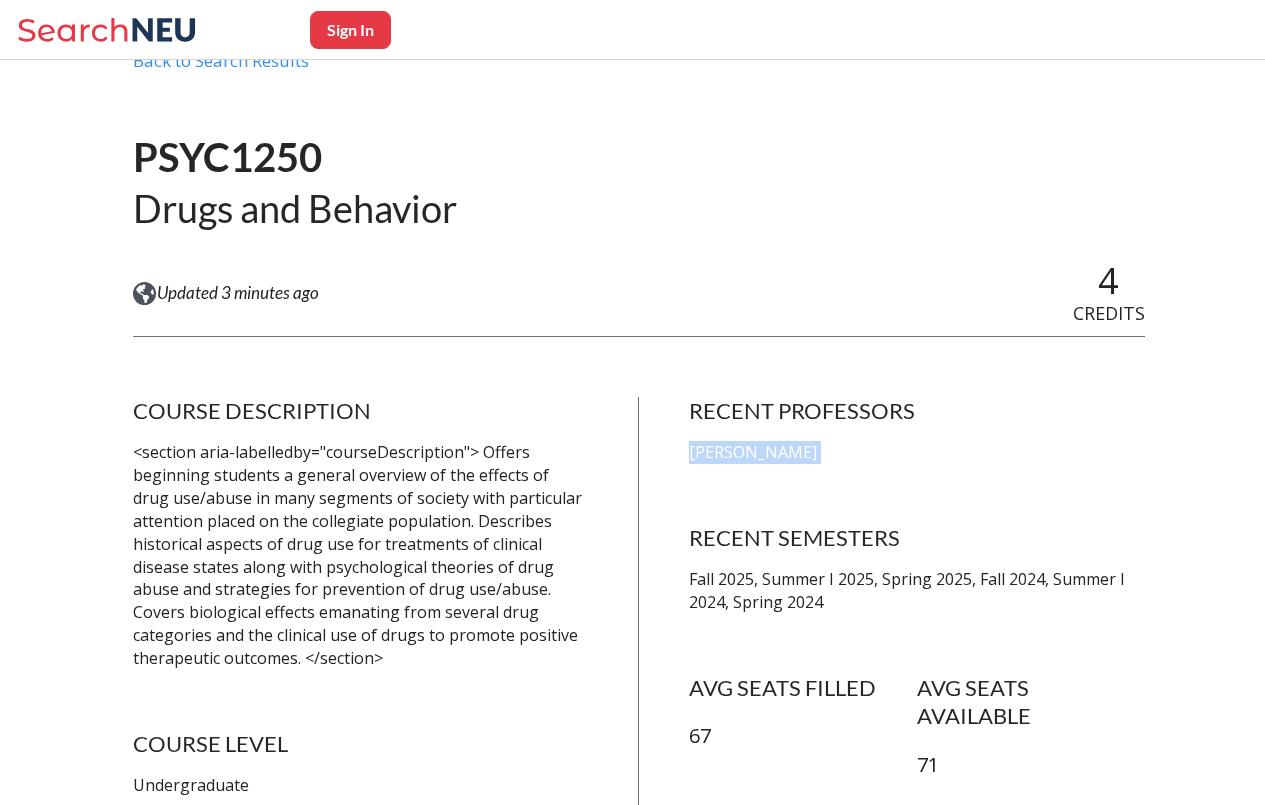 click on "[PERSON_NAME]" at bounding box center [916, 452] 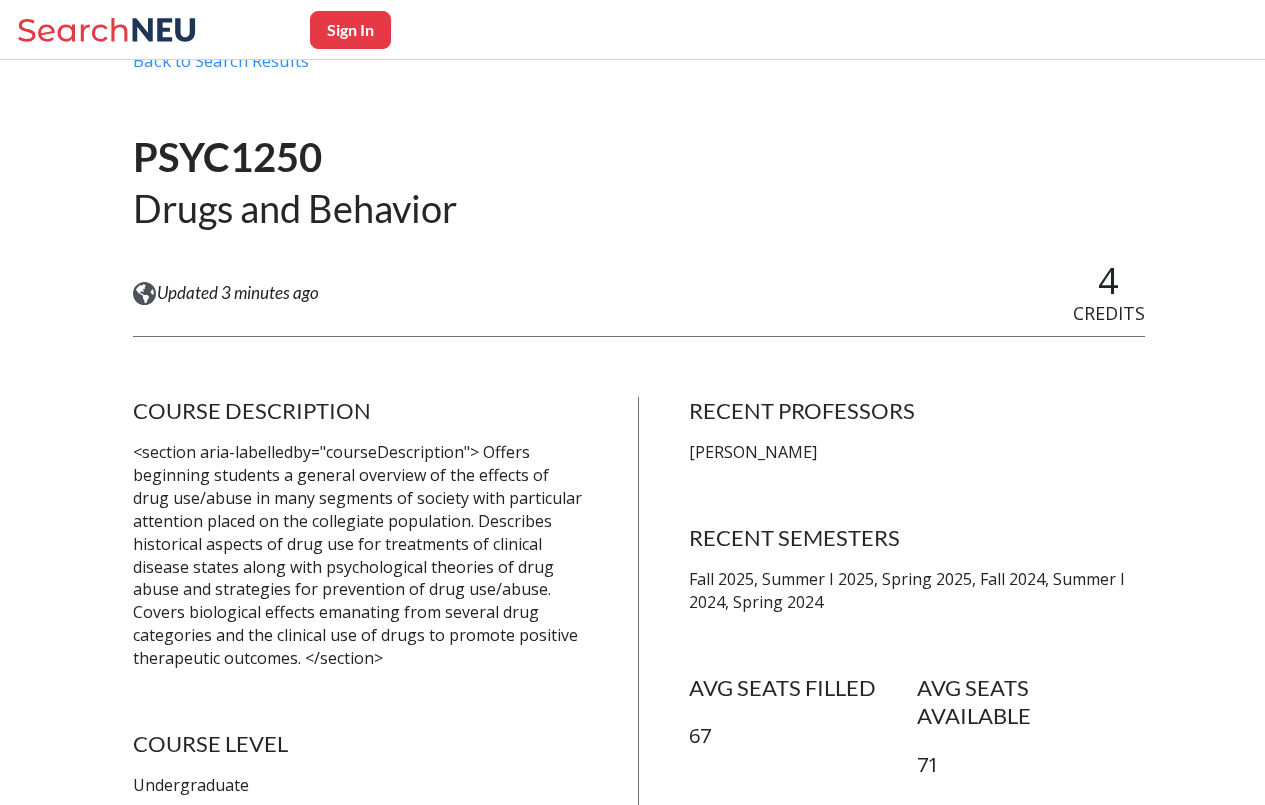 click on "View this course on Banner. Updated 3 minutes ago 4 CREDITS" at bounding box center (639, 293) 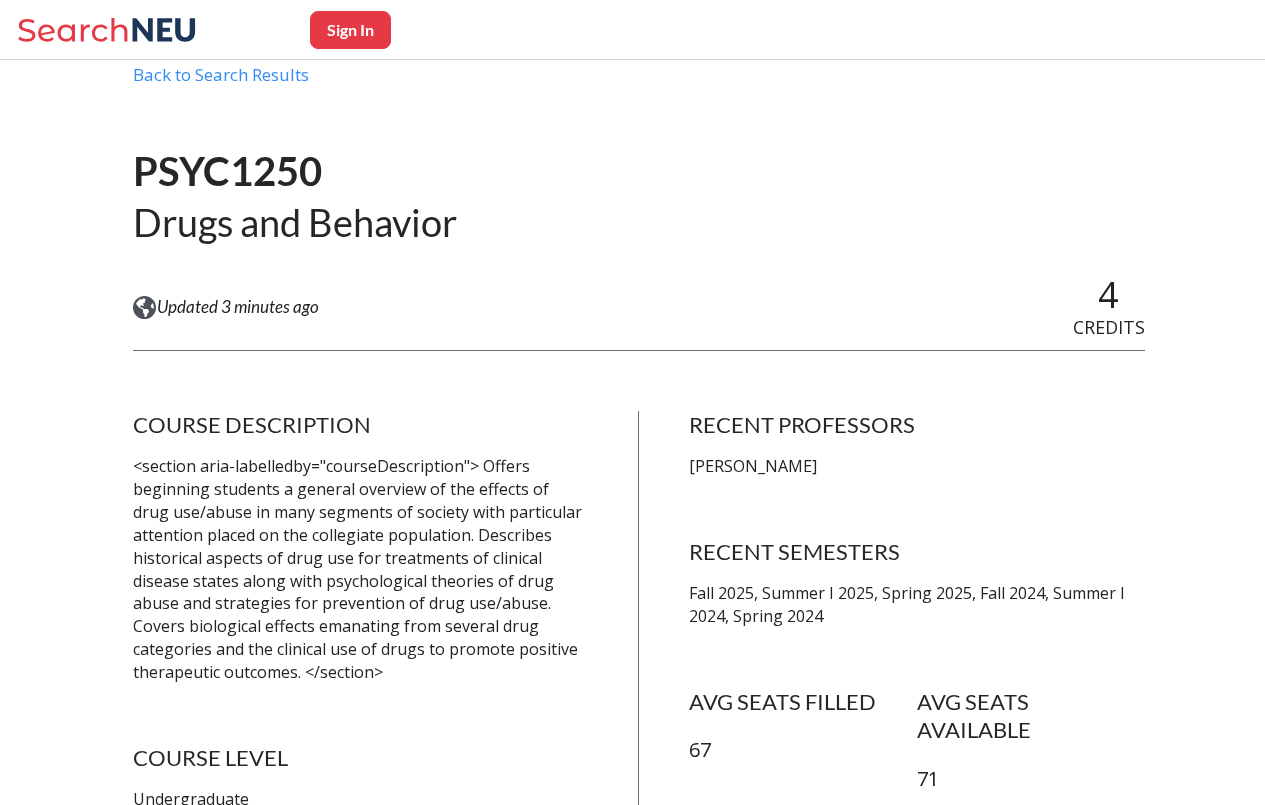 scroll, scrollTop: 0, scrollLeft: 0, axis: both 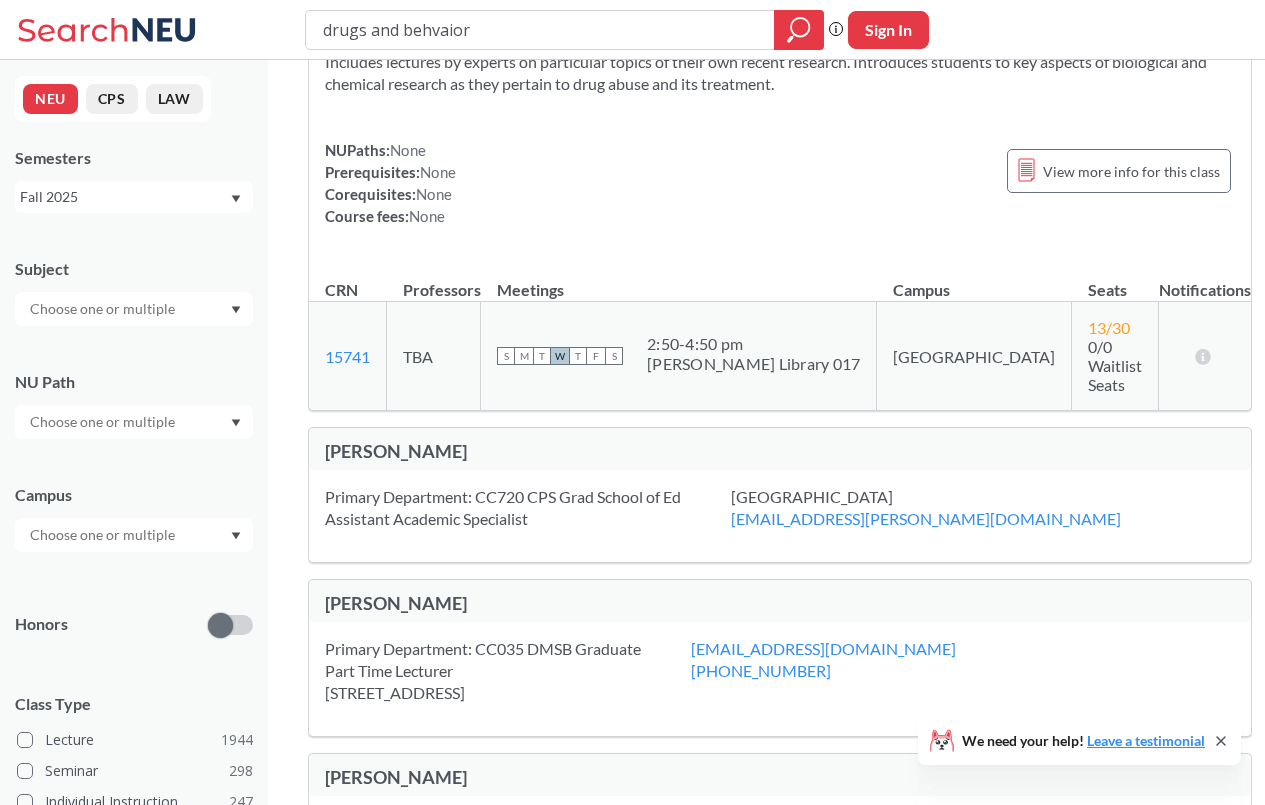 click on "drugs and behvaior" at bounding box center (540, 30) 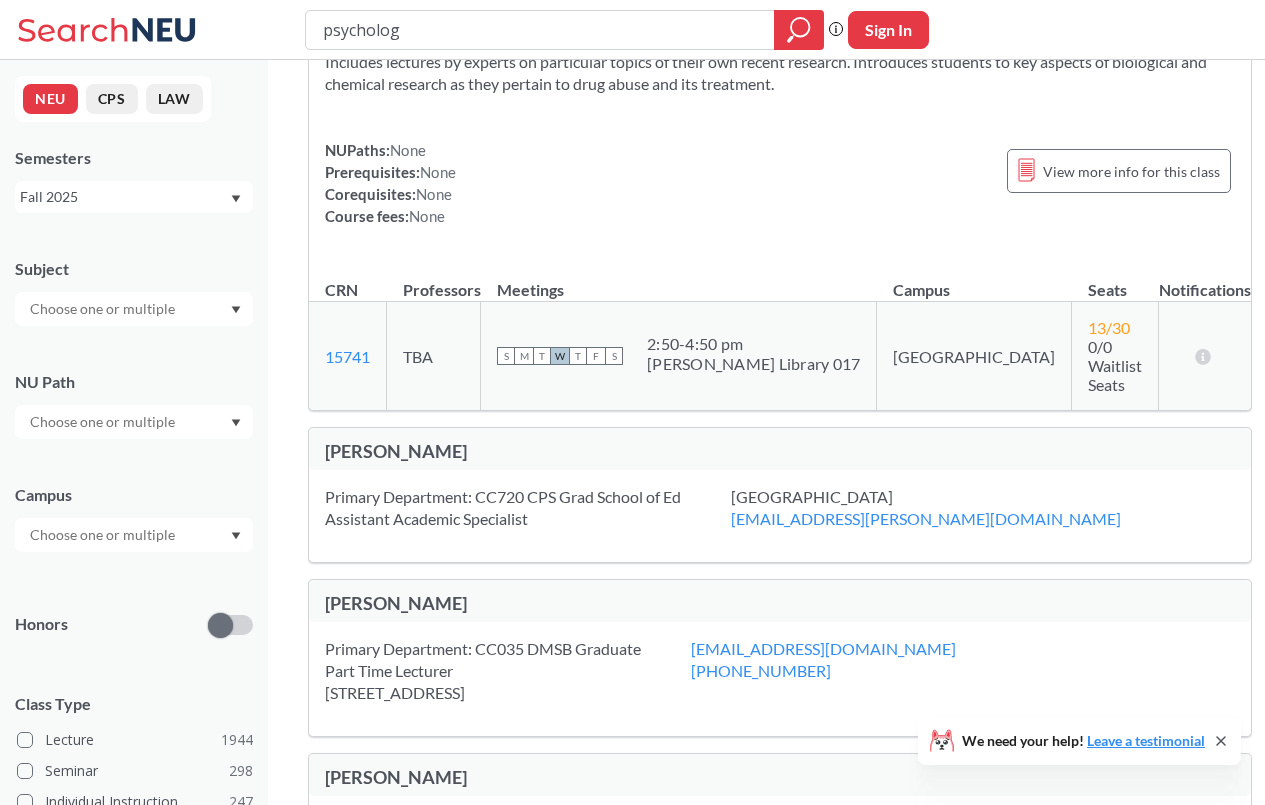 type on "psychology" 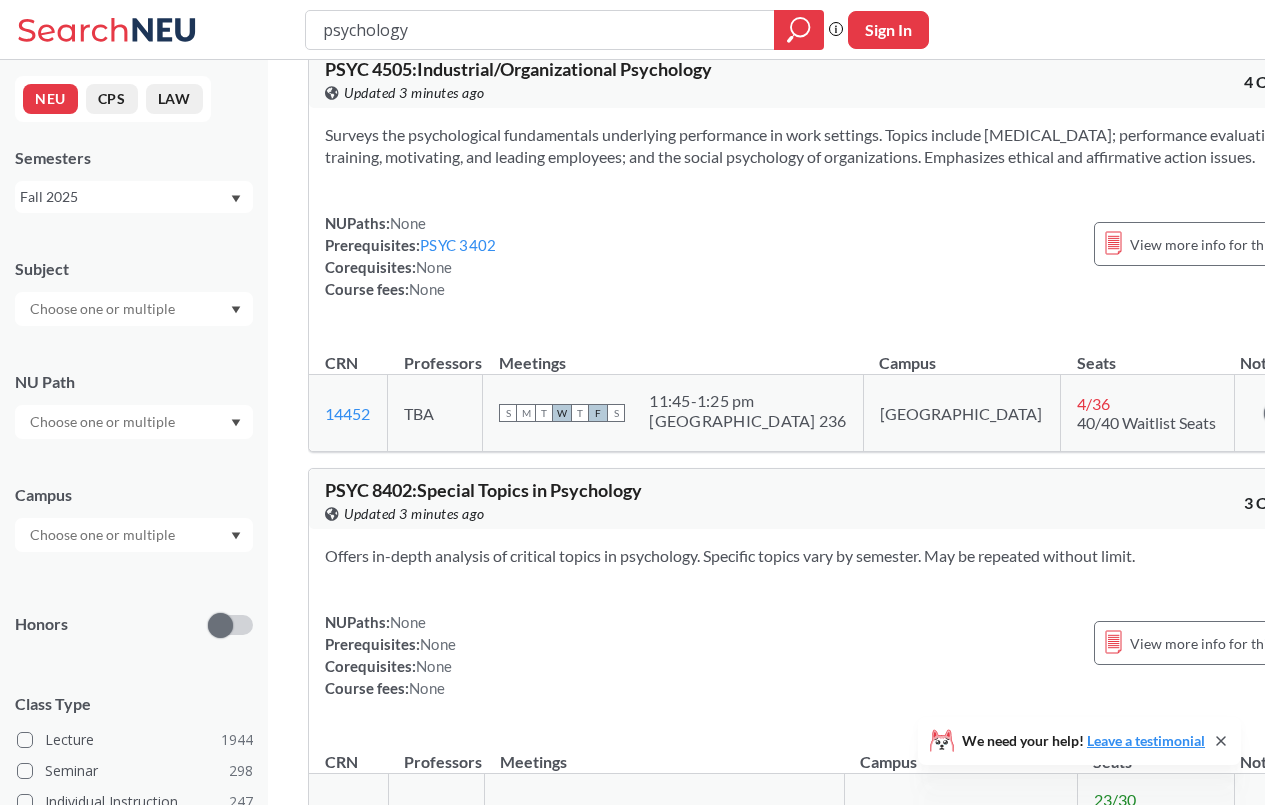 scroll, scrollTop: 7300, scrollLeft: 0, axis: vertical 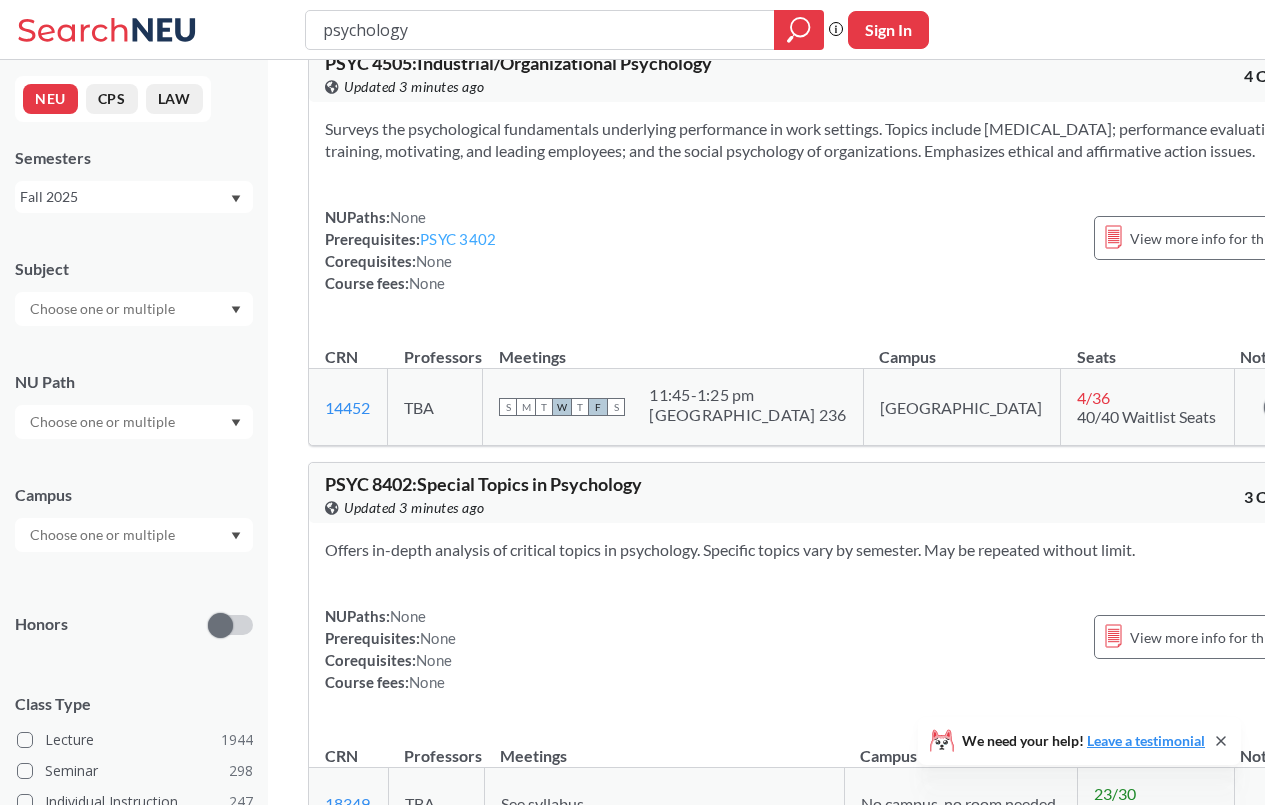 click on "PSYC 3402" at bounding box center (458, 239) 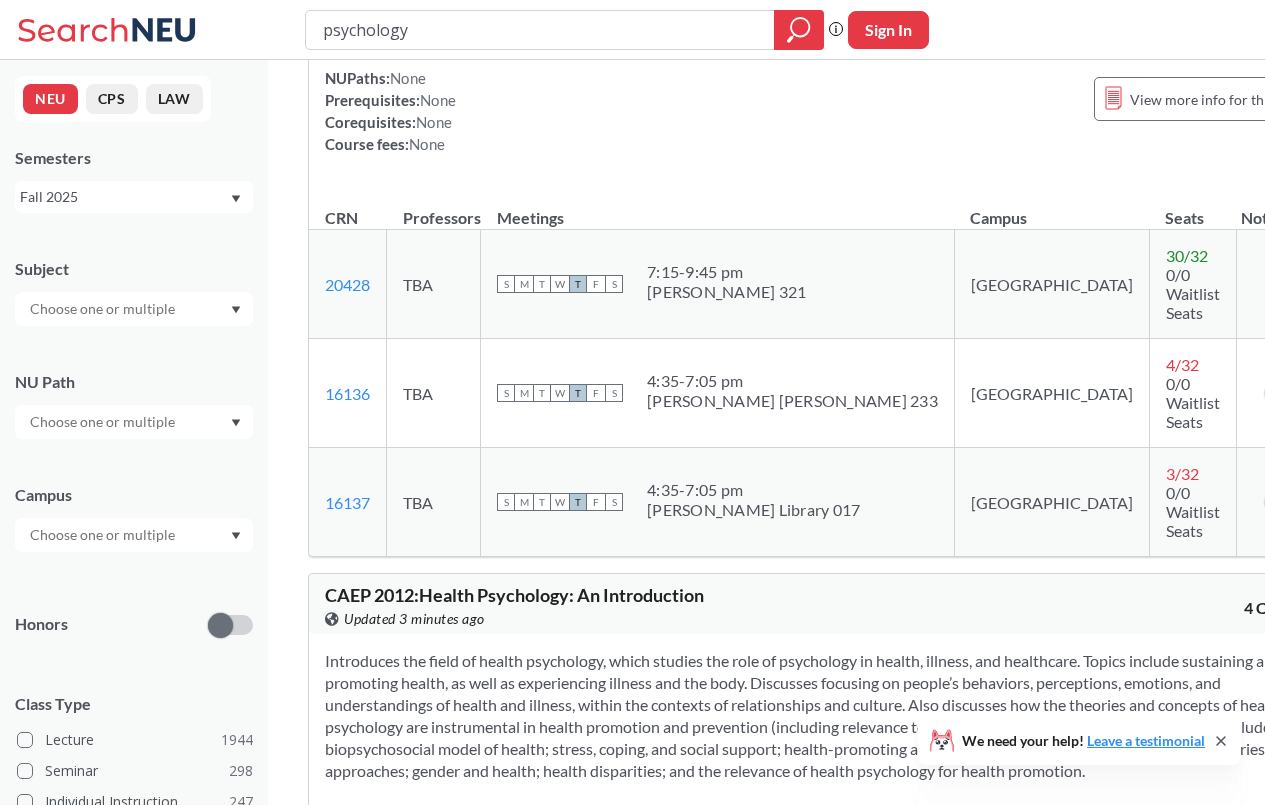 scroll, scrollTop: 11300, scrollLeft: 0, axis: vertical 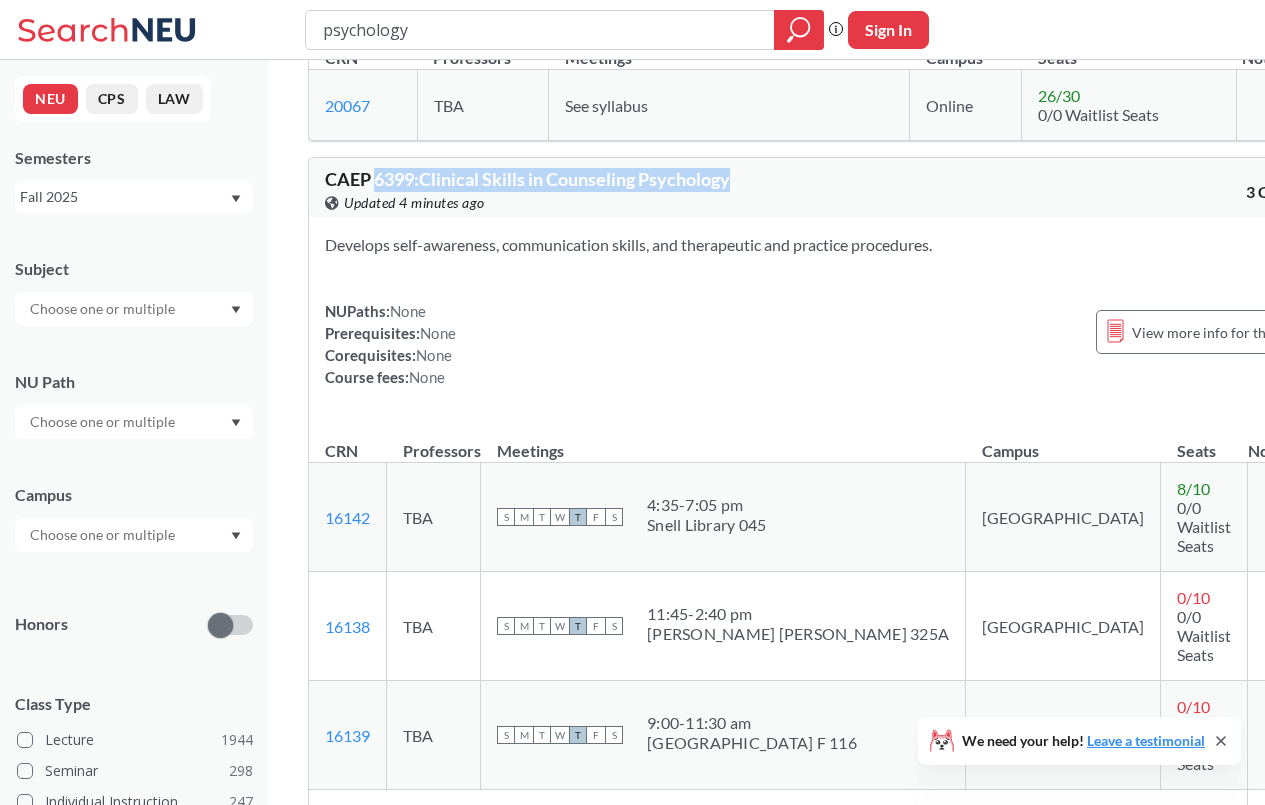drag, startPoint x: 376, startPoint y: 201, endPoint x: 736, endPoint y: 187, distance: 360.27213 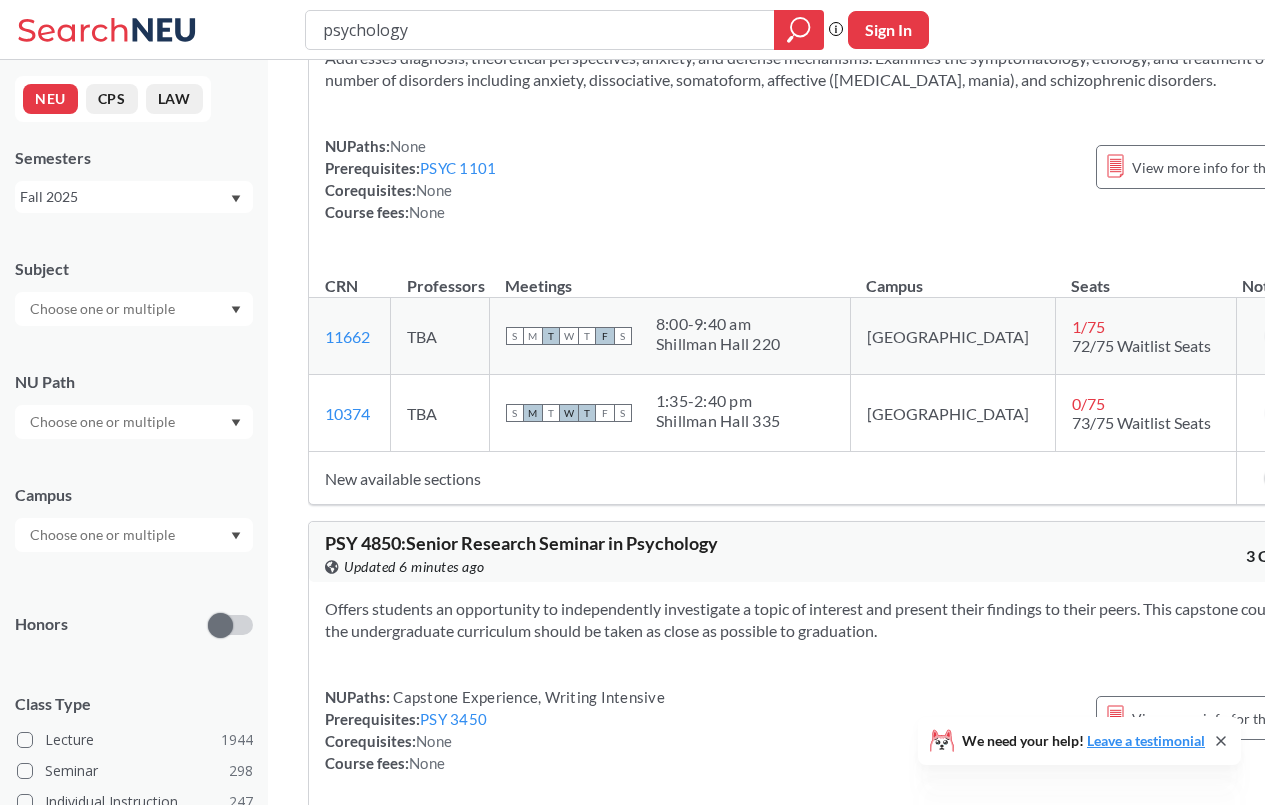 scroll, scrollTop: 15400, scrollLeft: 0, axis: vertical 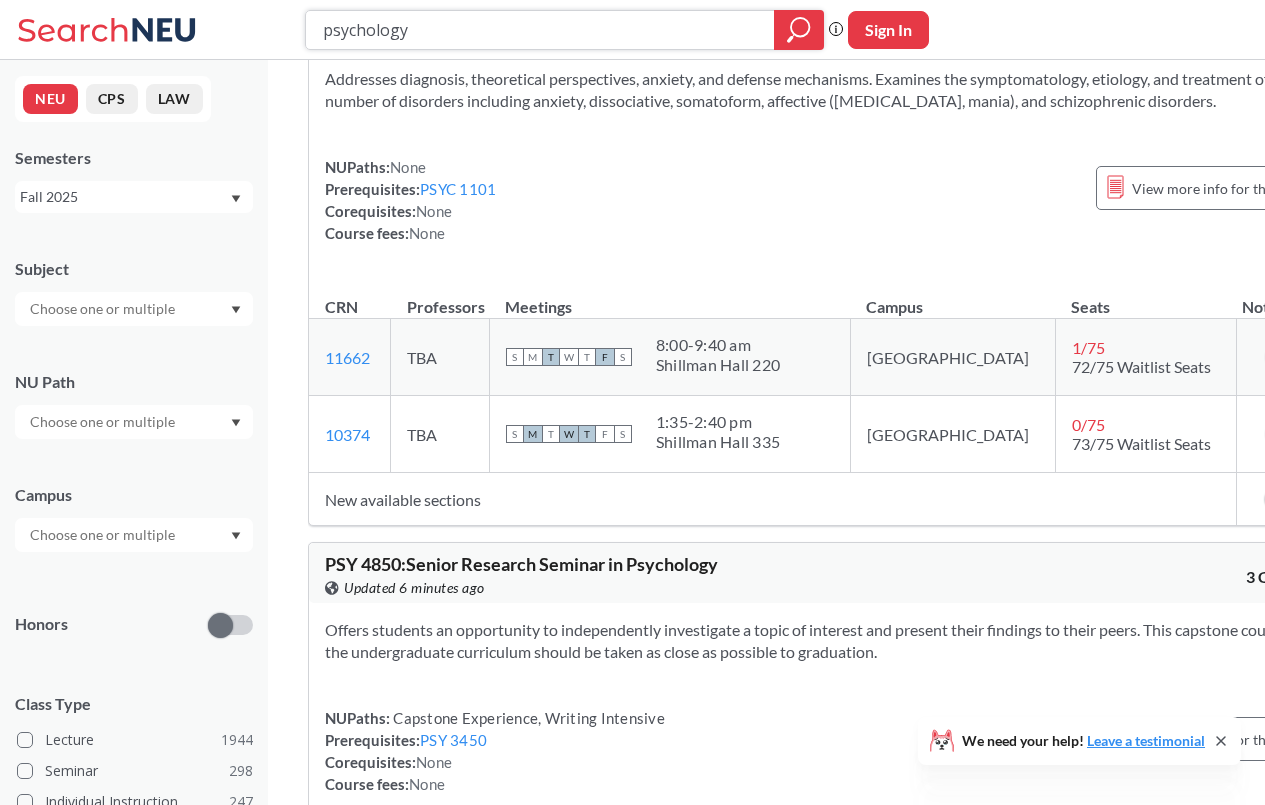 click on "psychology" at bounding box center (540, 30) 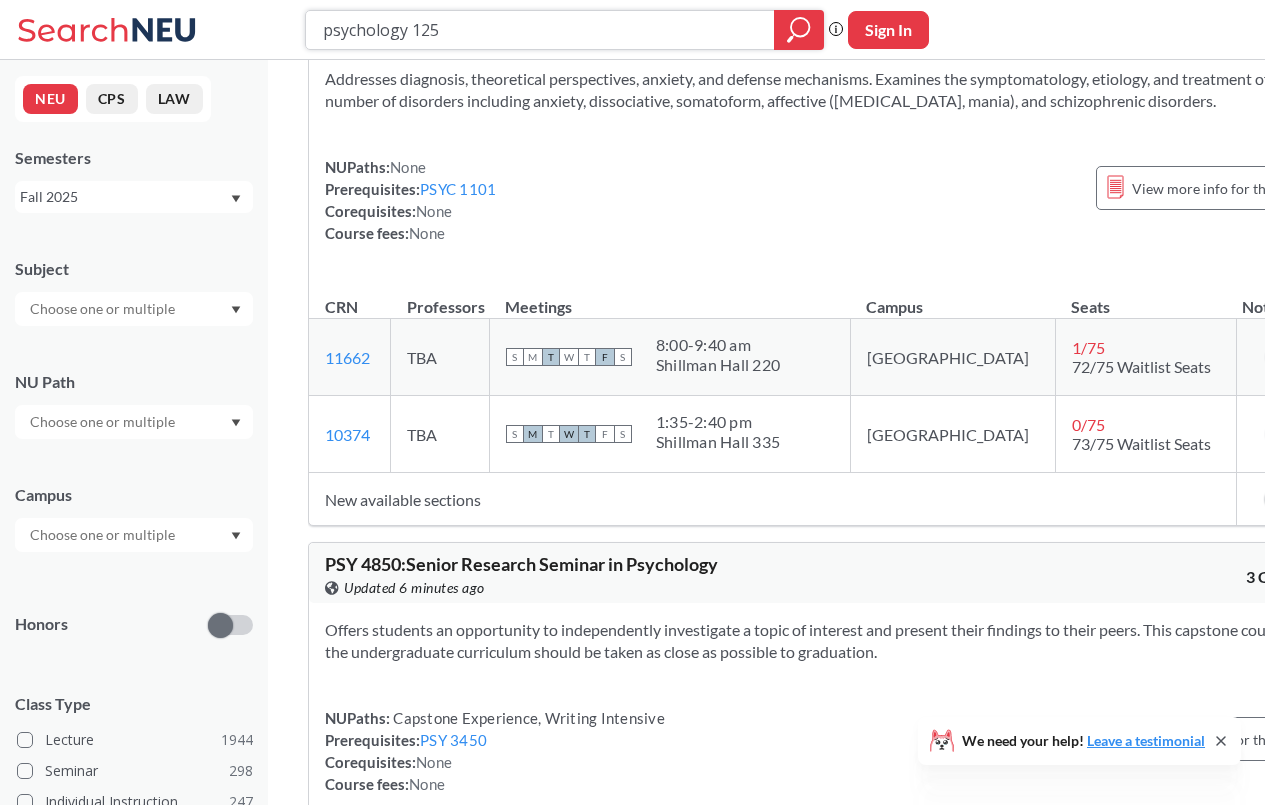type on "psychology 1250" 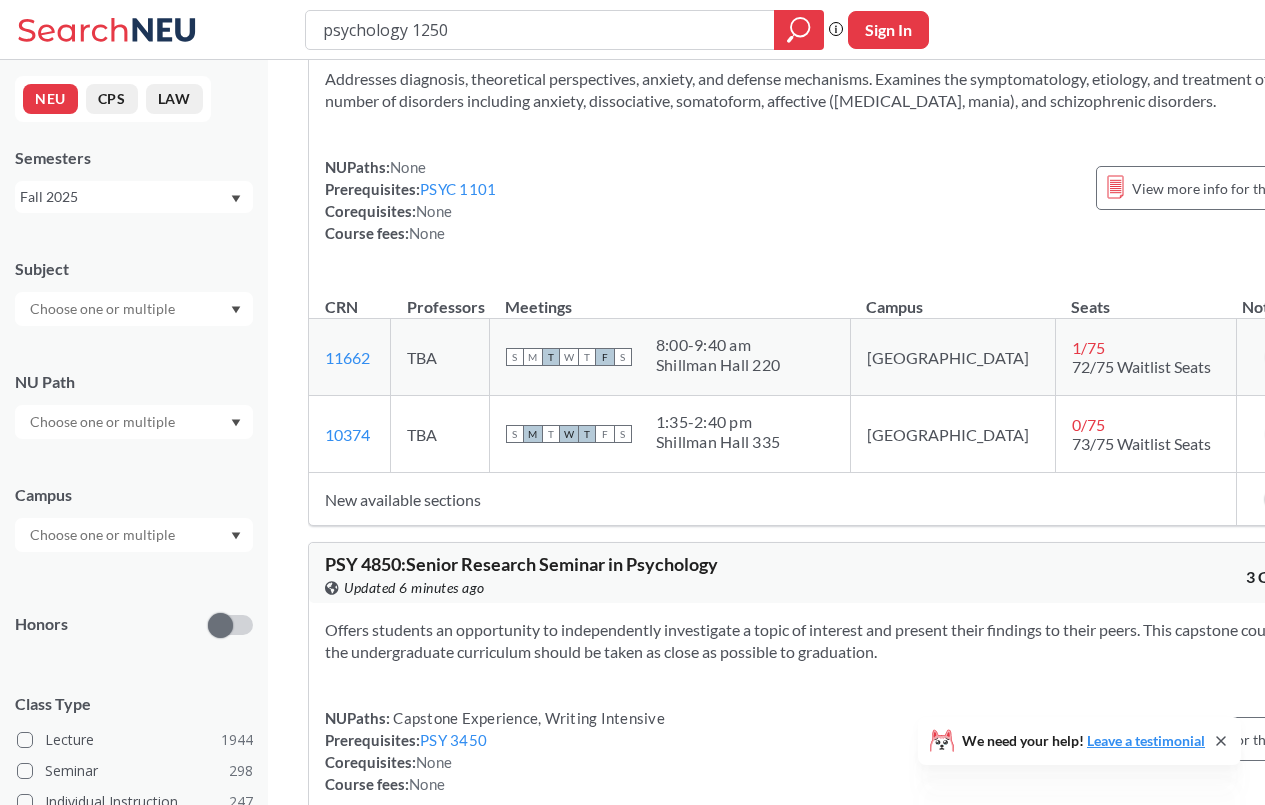 scroll, scrollTop: 0, scrollLeft: 0, axis: both 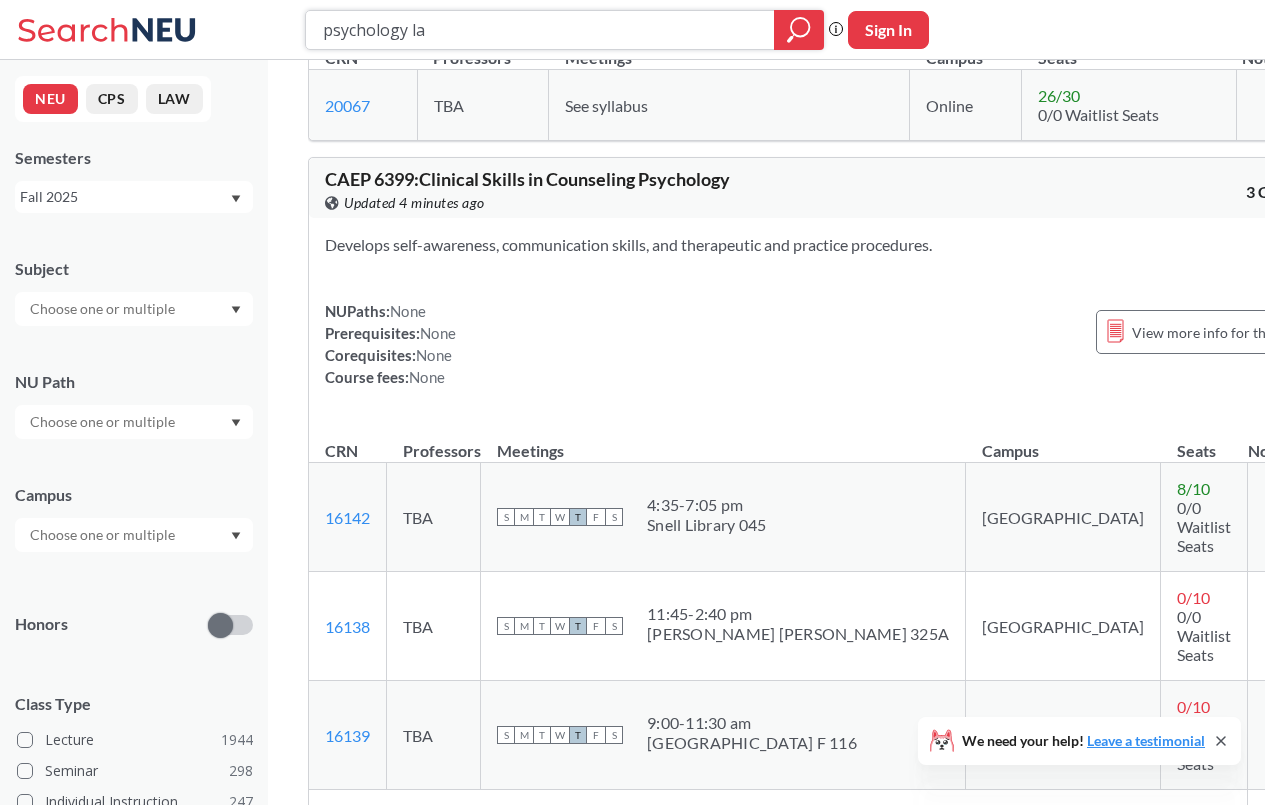 type on "psychology lab" 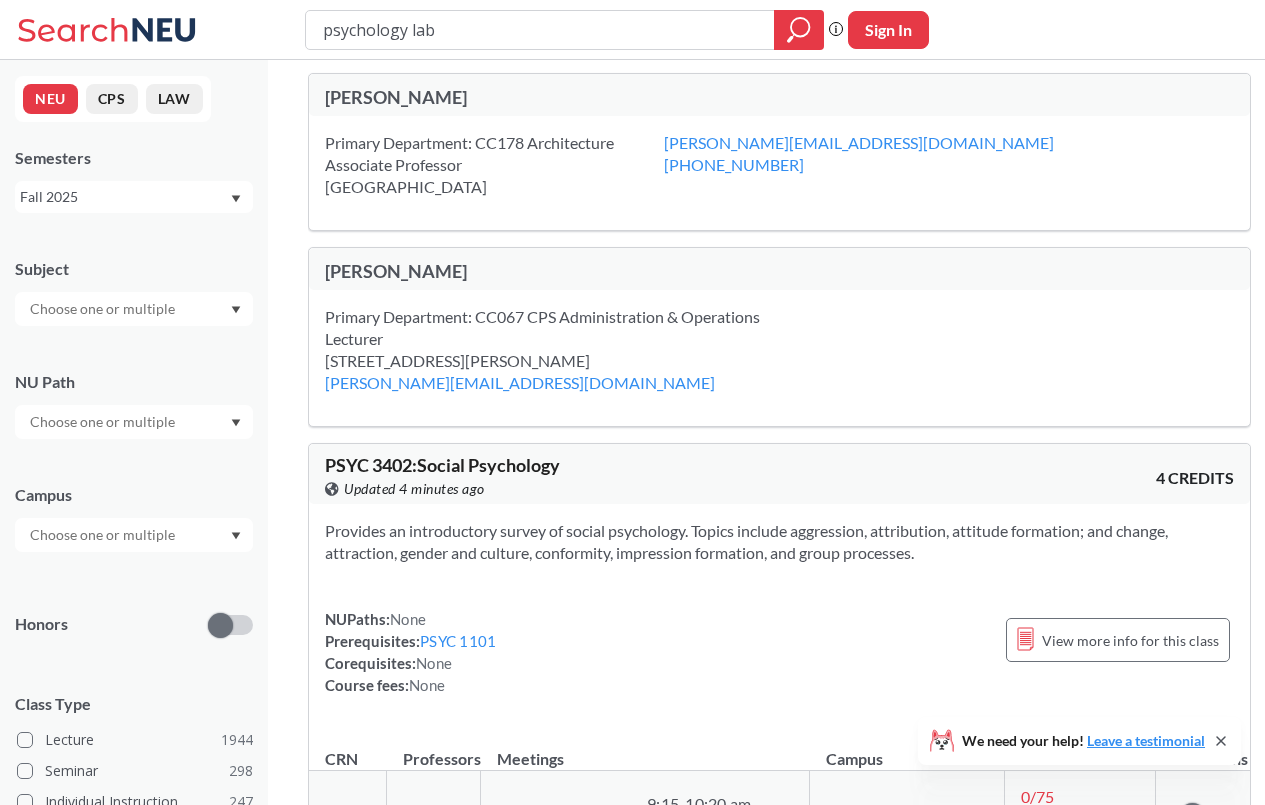 scroll, scrollTop: 0, scrollLeft: 0, axis: both 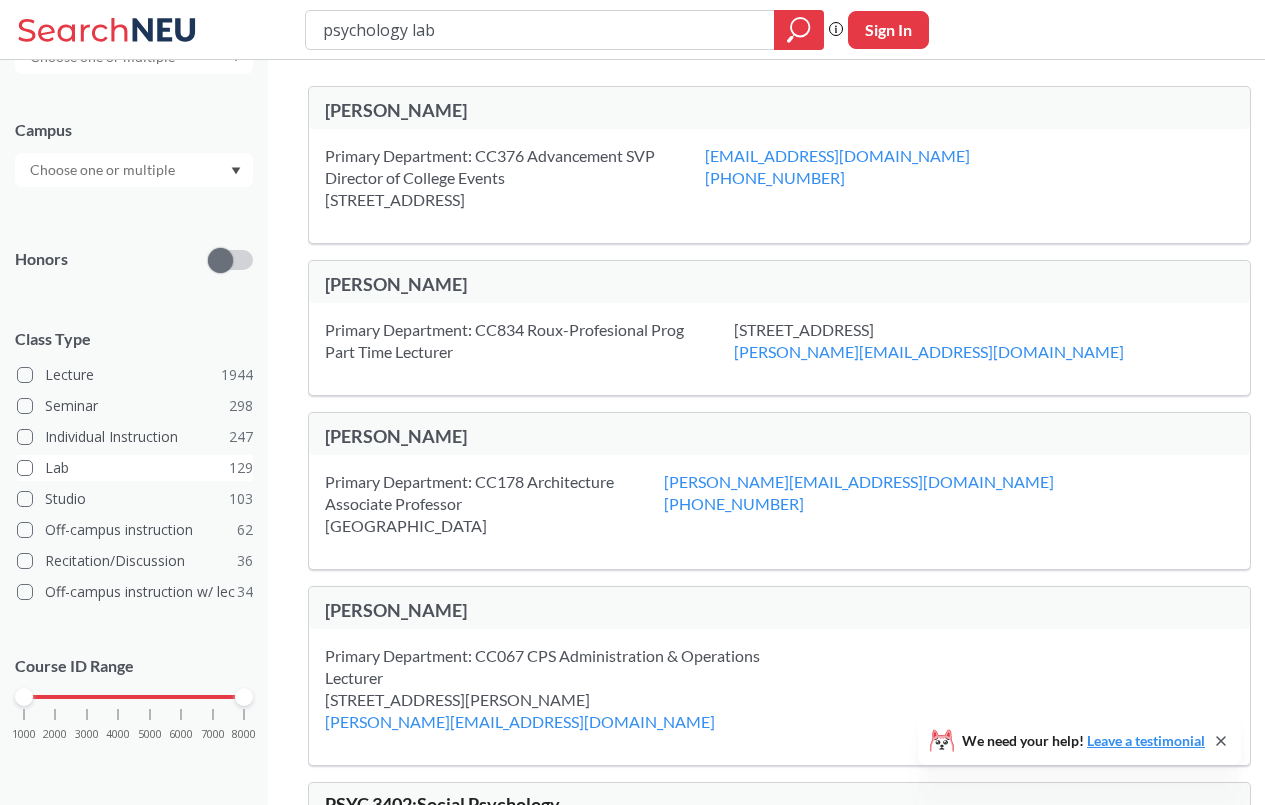 click on "Lab 129" at bounding box center [135, 468] 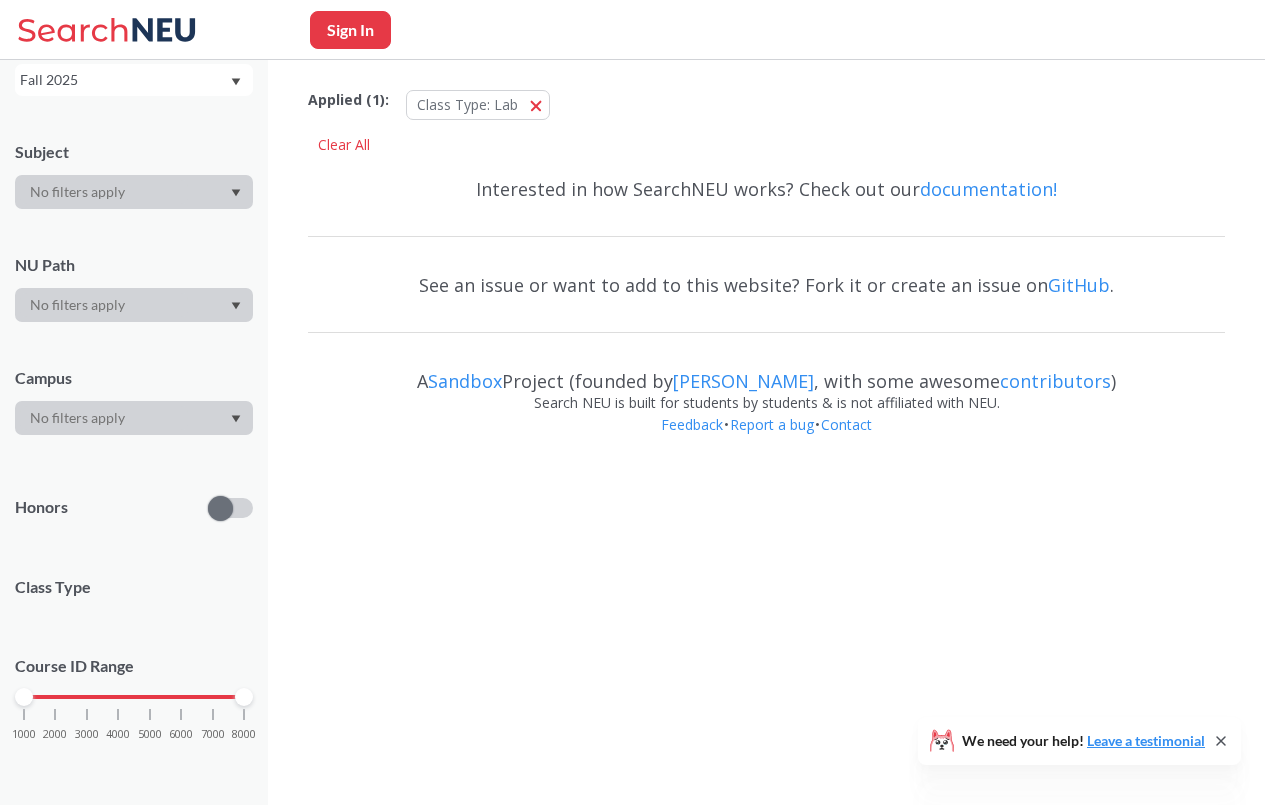 scroll, scrollTop: 365, scrollLeft: 0, axis: vertical 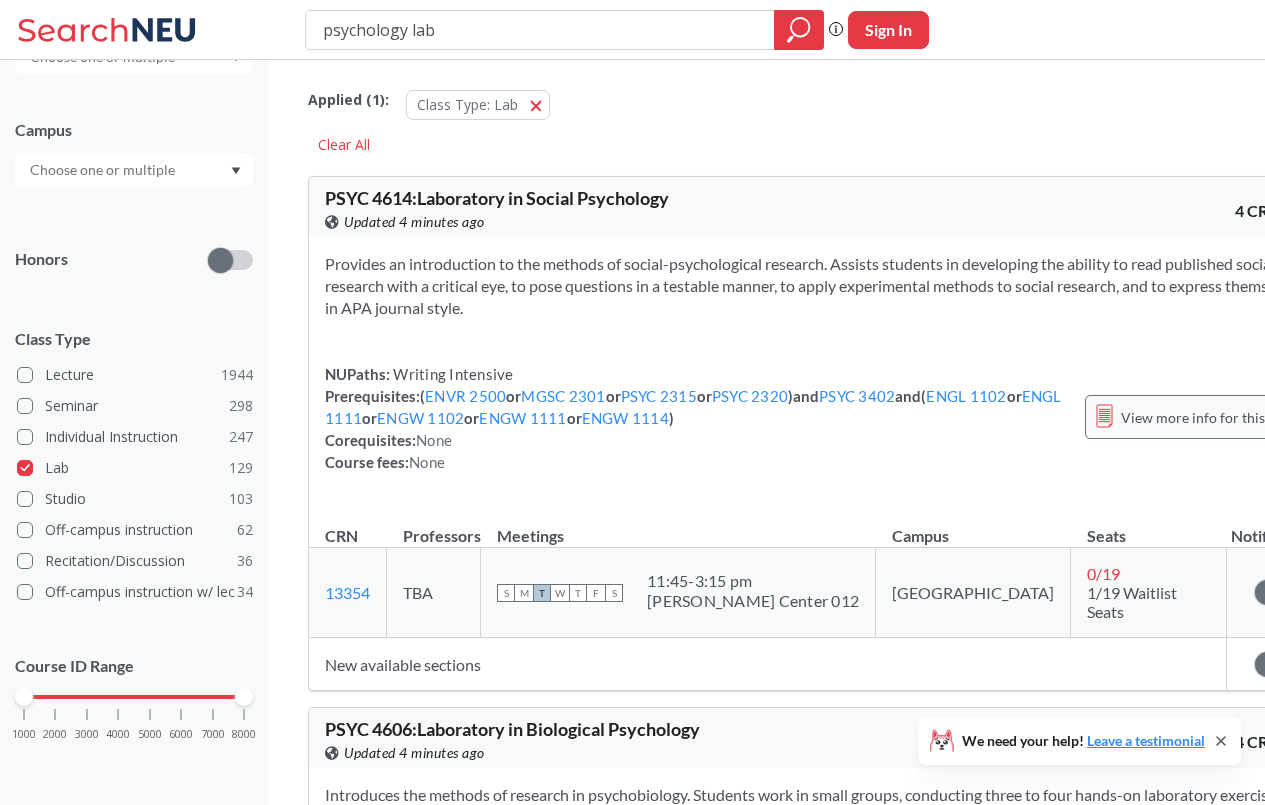 click on "View more info for this class" at bounding box center (1209, 417) 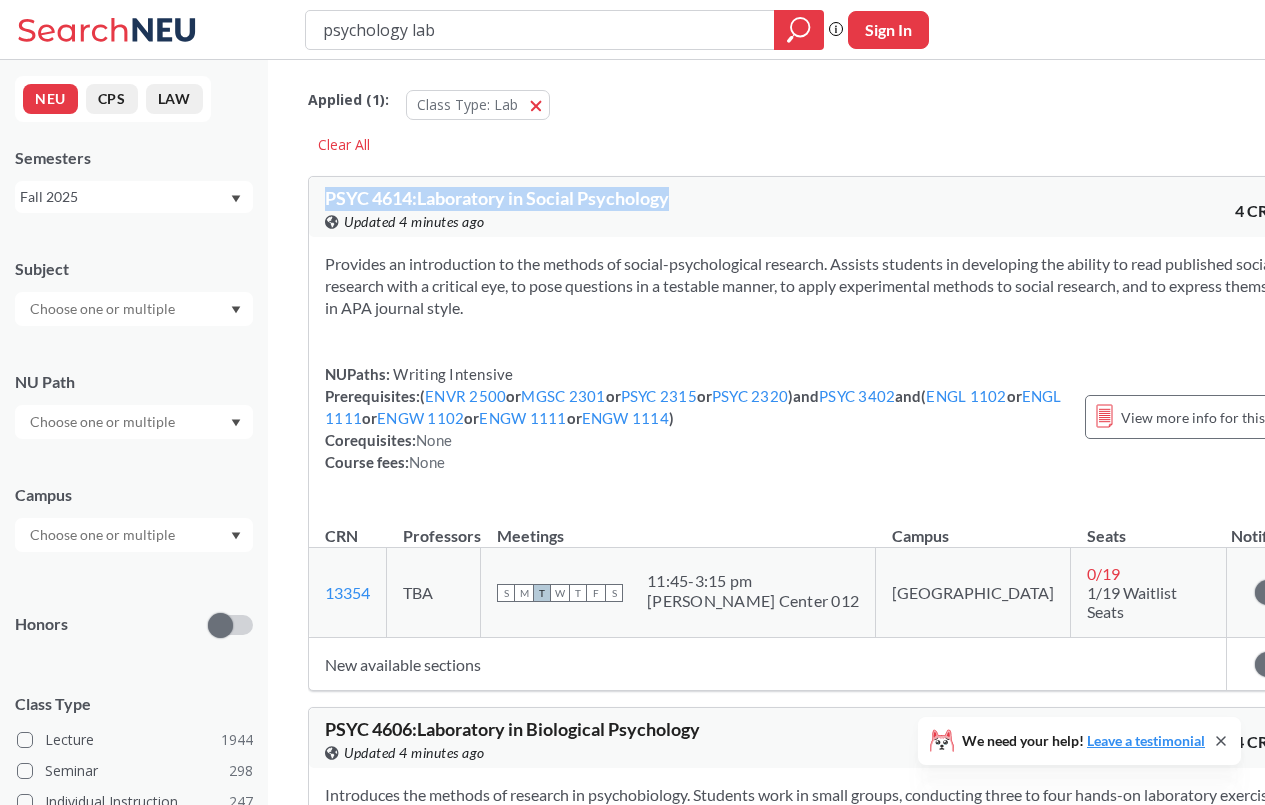 drag, startPoint x: 326, startPoint y: 193, endPoint x: 714, endPoint y: 189, distance: 388.02063 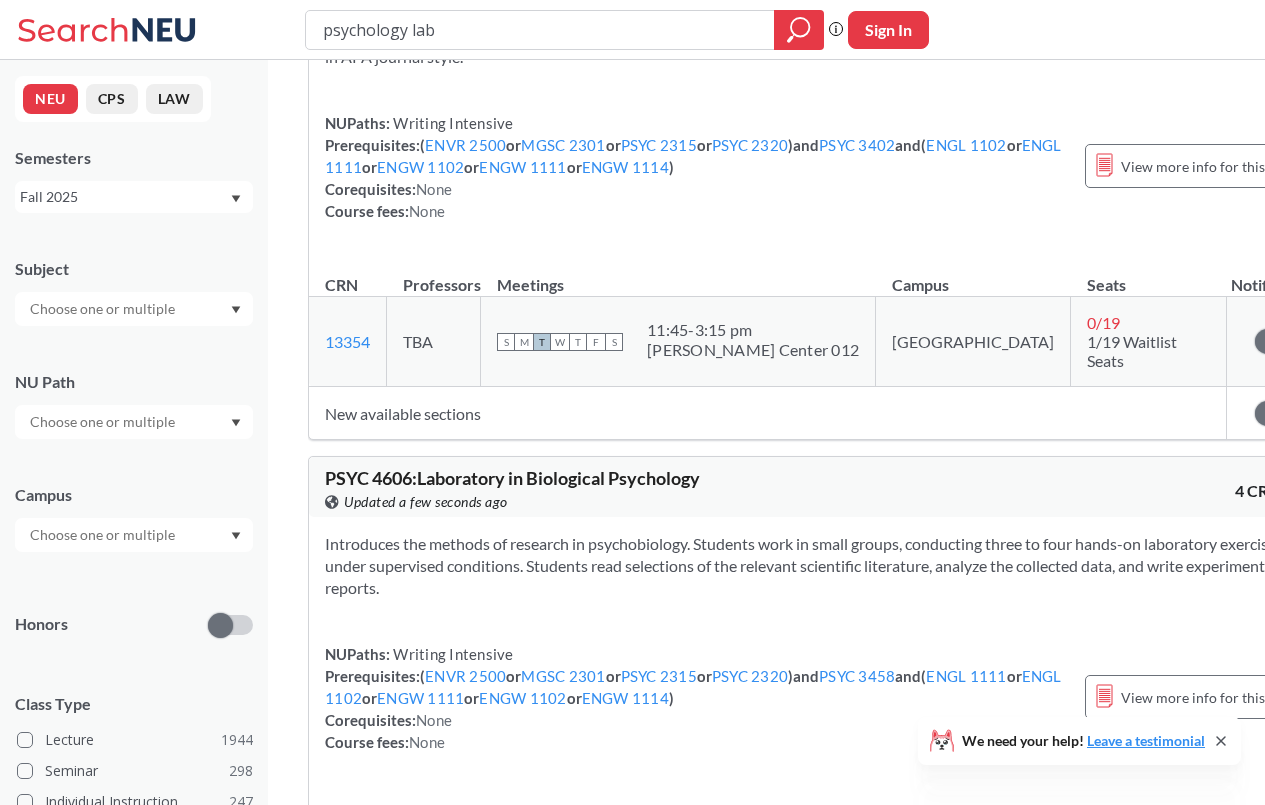 scroll, scrollTop: 300, scrollLeft: 0, axis: vertical 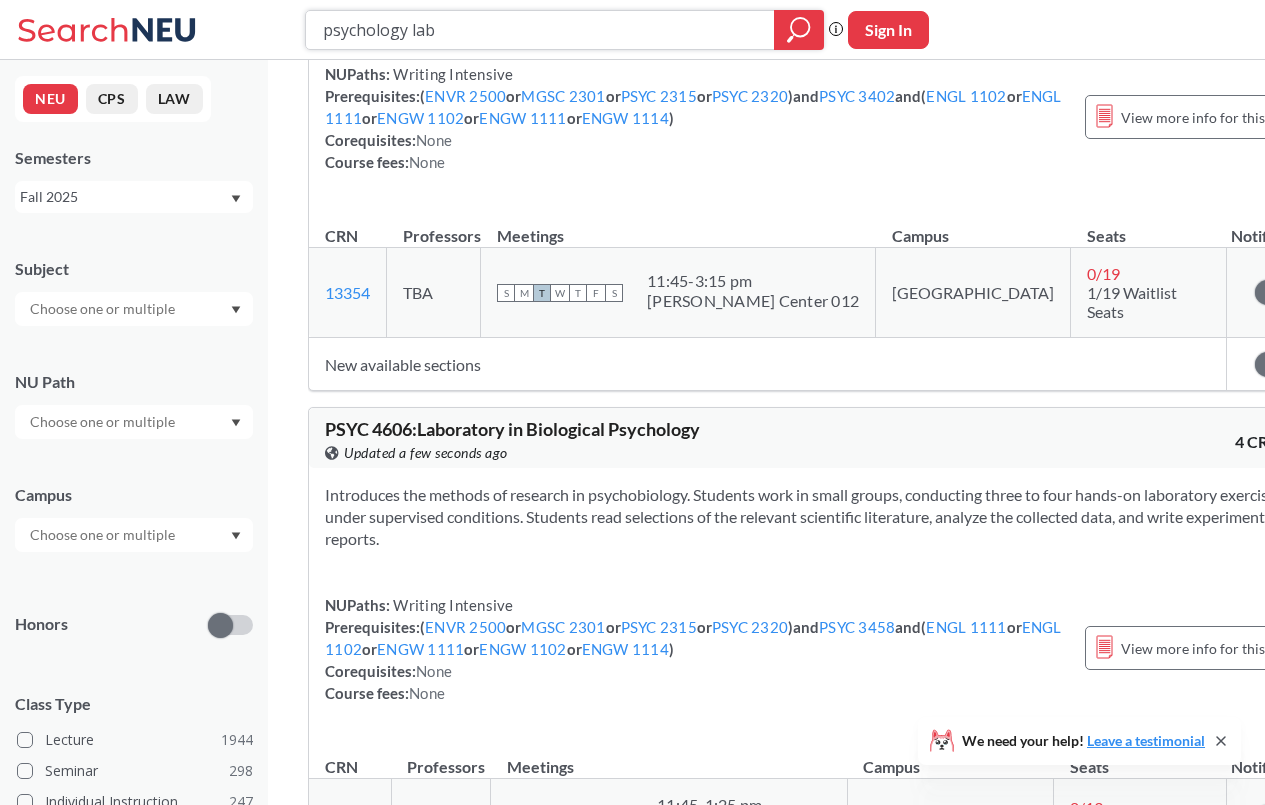 click on "psychology lab" at bounding box center [540, 30] 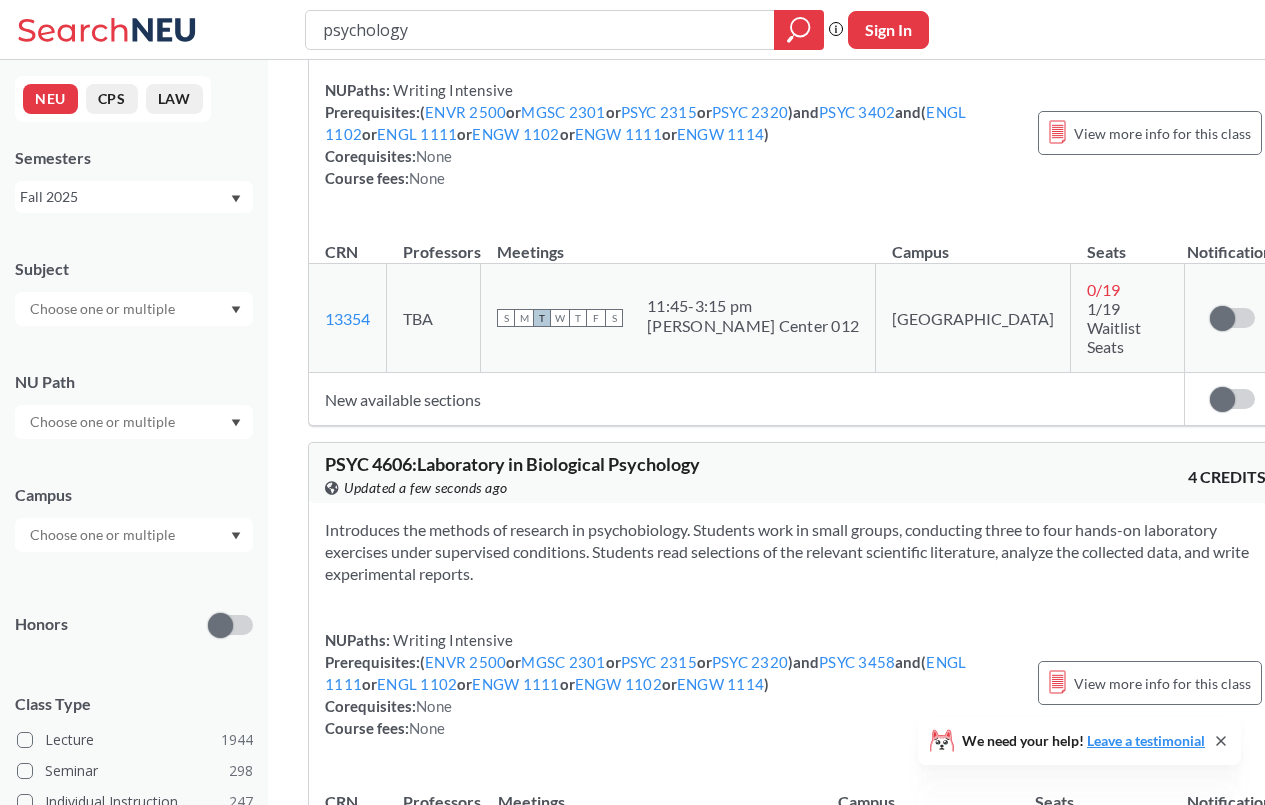 scroll, scrollTop: 300, scrollLeft: 0, axis: vertical 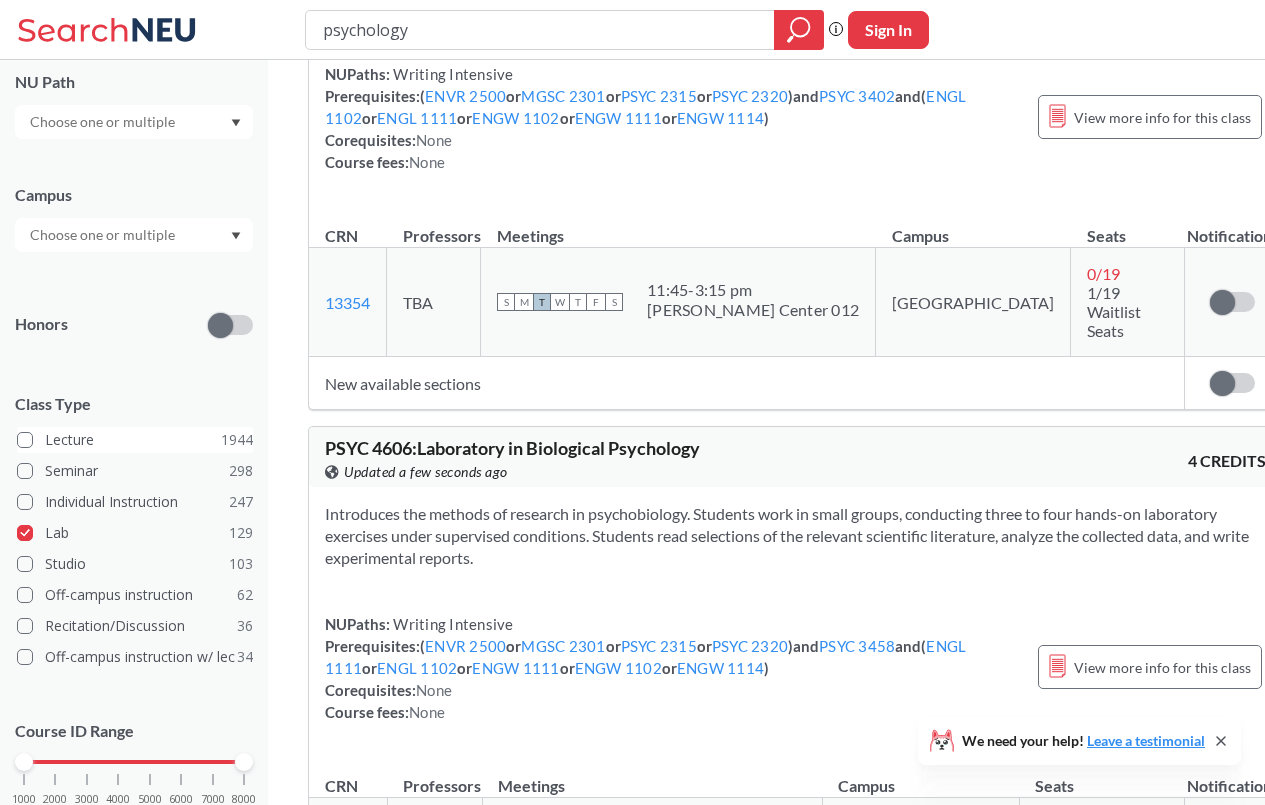 click at bounding box center [25, 440] 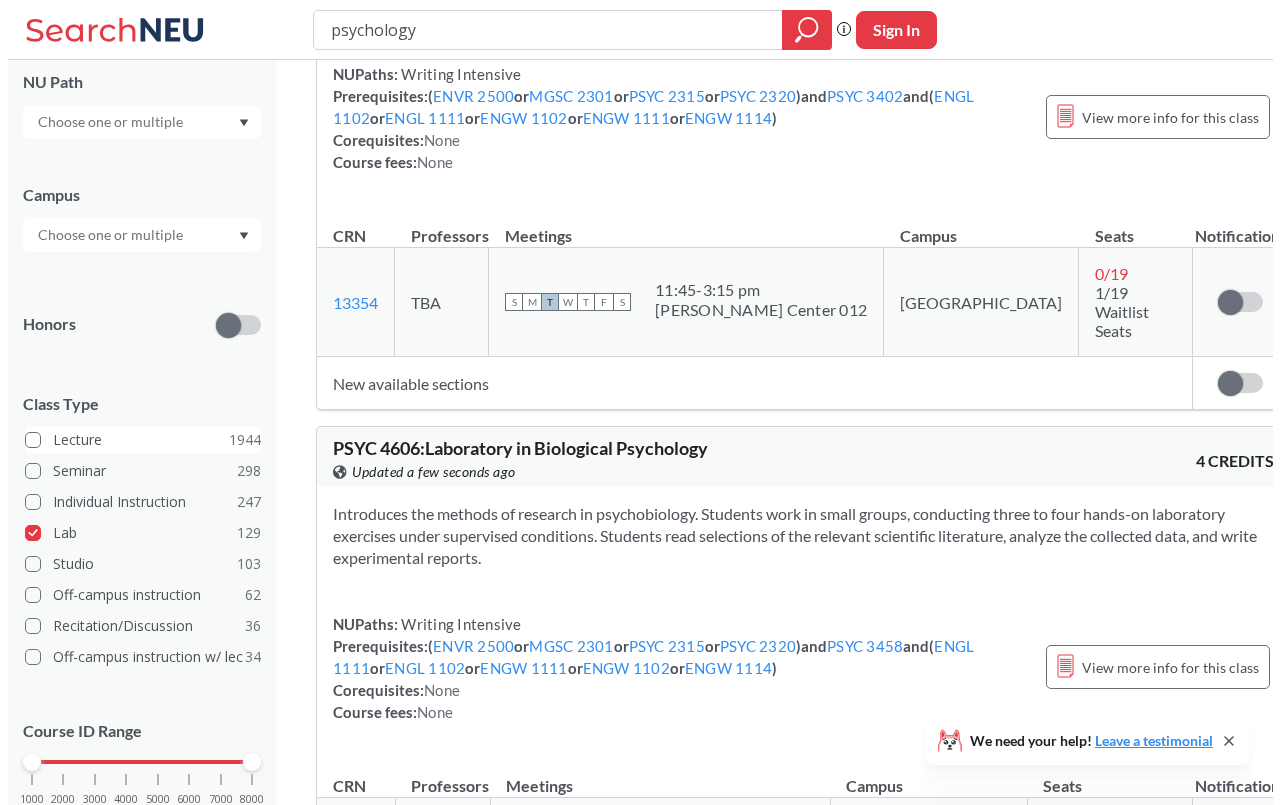 scroll, scrollTop: 0, scrollLeft: 0, axis: both 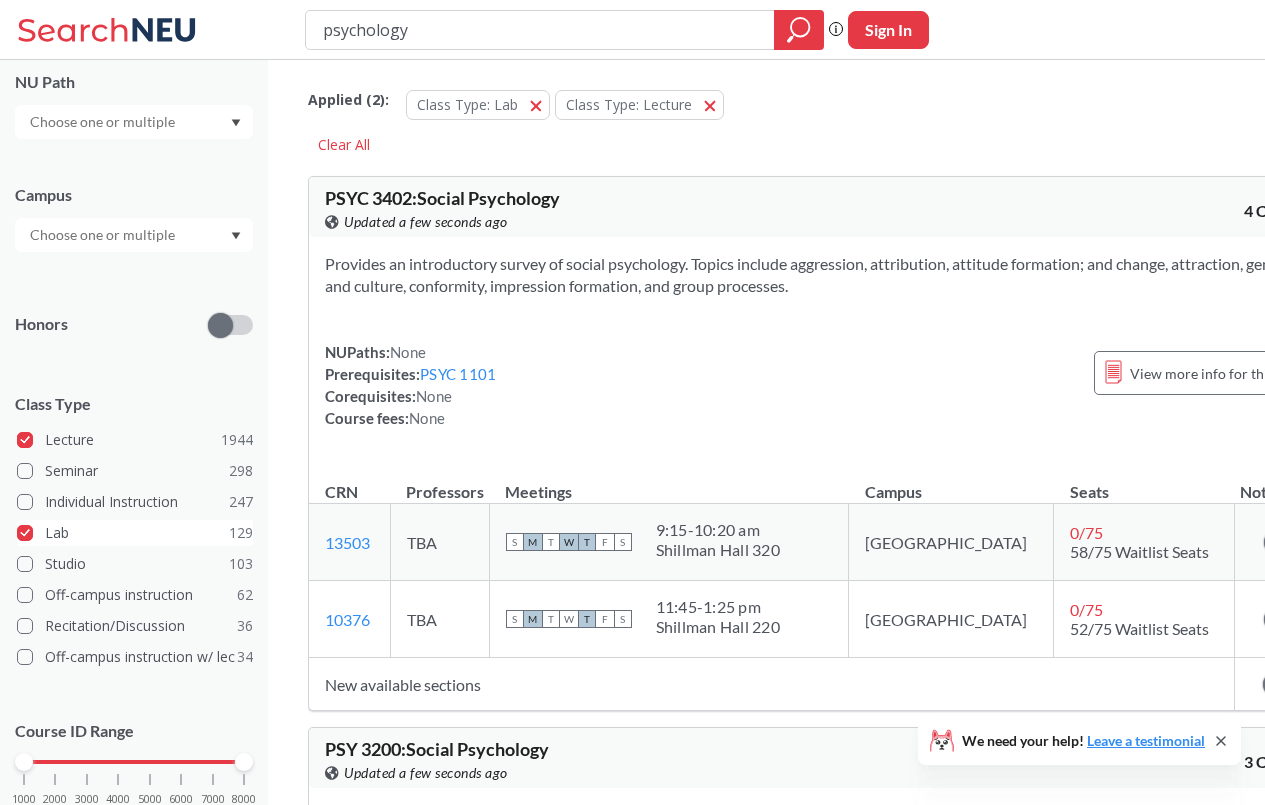 click at bounding box center (25, 533) 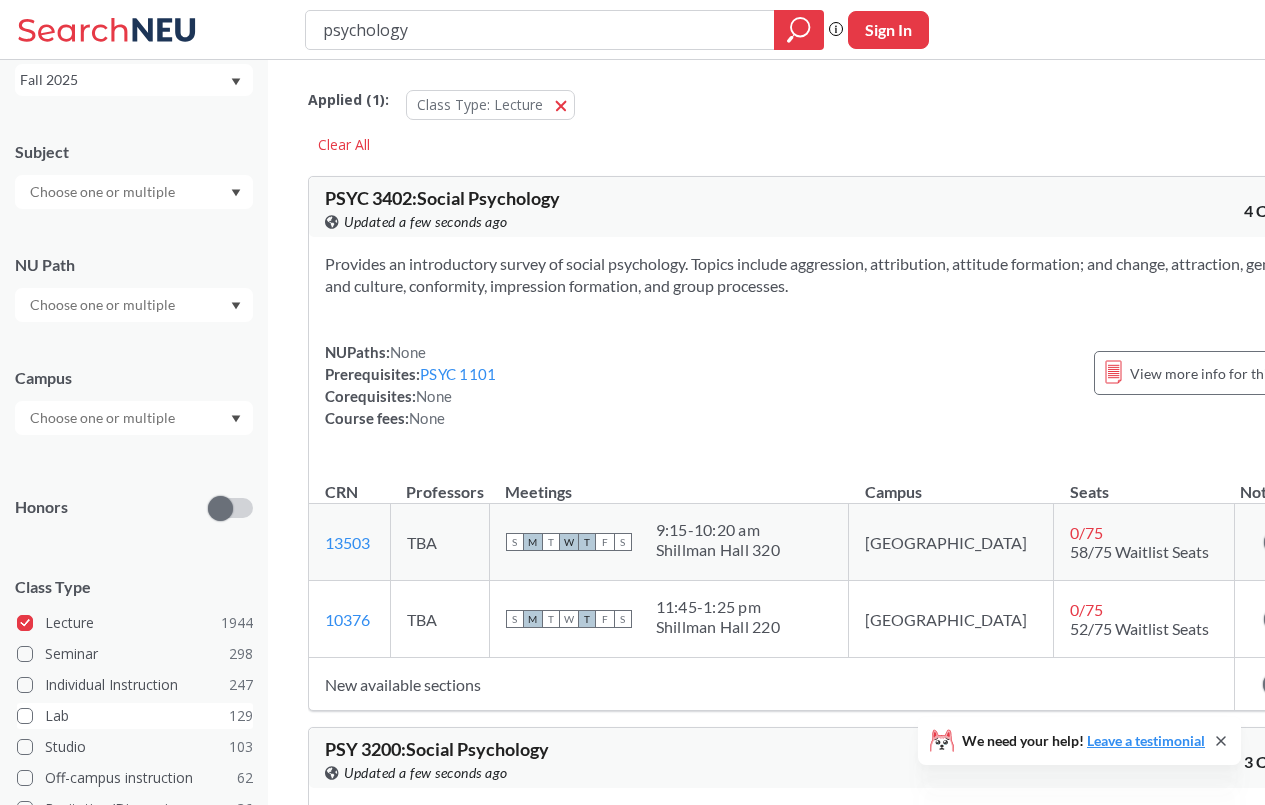scroll, scrollTop: 300, scrollLeft: 0, axis: vertical 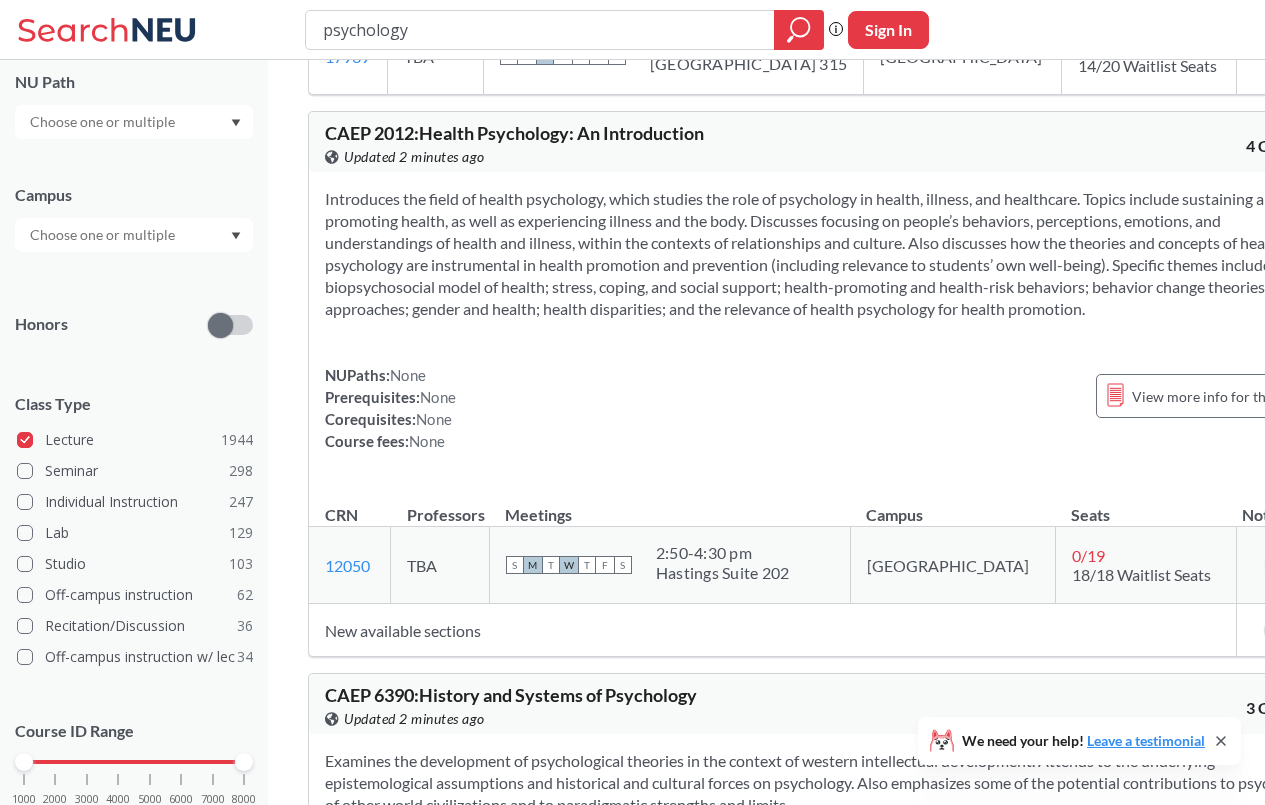 click on "Applied ( 1 ): Class Type: Lecture Lecture Clear All PSYC   3402 :  Social Psychology View this course on Banner. Updated 2 minutes ago 4 CREDITS
Provides an introductory survey of social psychology. Topics include aggression, attribution, attitude formation; and change, attraction, gender and culture, conformity, impression formation, and group processes.
NUPaths:  None Prerequisites:  PSYC 1101 Corequisites:  None Course fees:  None View more info for this class CRN  Professors   Meetings   Campus   Seats   Notifications  13503 View this section on Banner. TBA S M T W T F S 9:15 - 10:20 am [GEOGRAPHIC_DATA] 320 Boston 0 / 75 58/75 Waitlist Seats Sign in to subscribe for notifications. 10376 View this section on Banner. TBA S M T W T F S 11:45 - 1:25 pm [GEOGRAPHIC_DATA] 220 Boston 0 / 75 52/75 Waitlist Seats Sign in to subscribe for notifications. New available sections Sign in to subscribe for notifications. PSY   3200 :  Social Psychology View this course on Banner. Updated 2 minutes ago 3 CREDITS  or" at bounding box center (824, 3413) 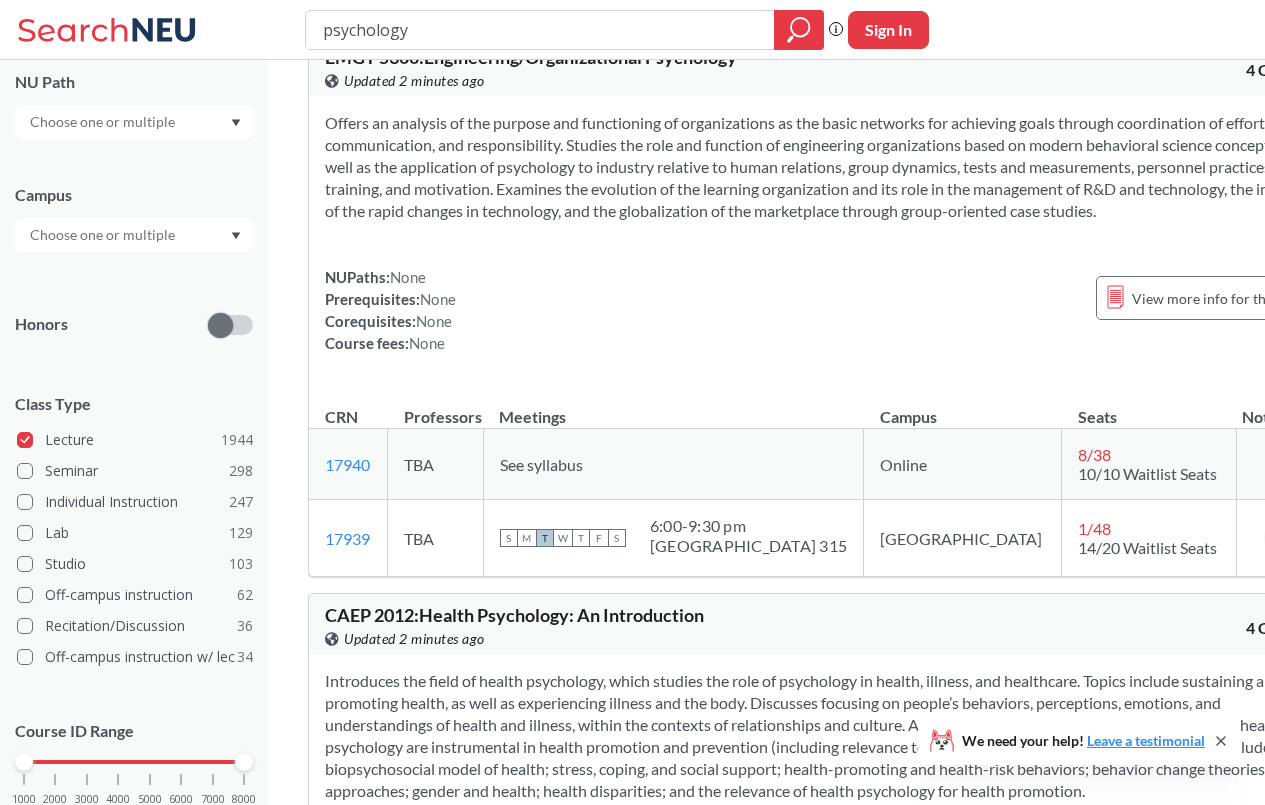 scroll, scrollTop: 7726, scrollLeft: 0, axis: vertical 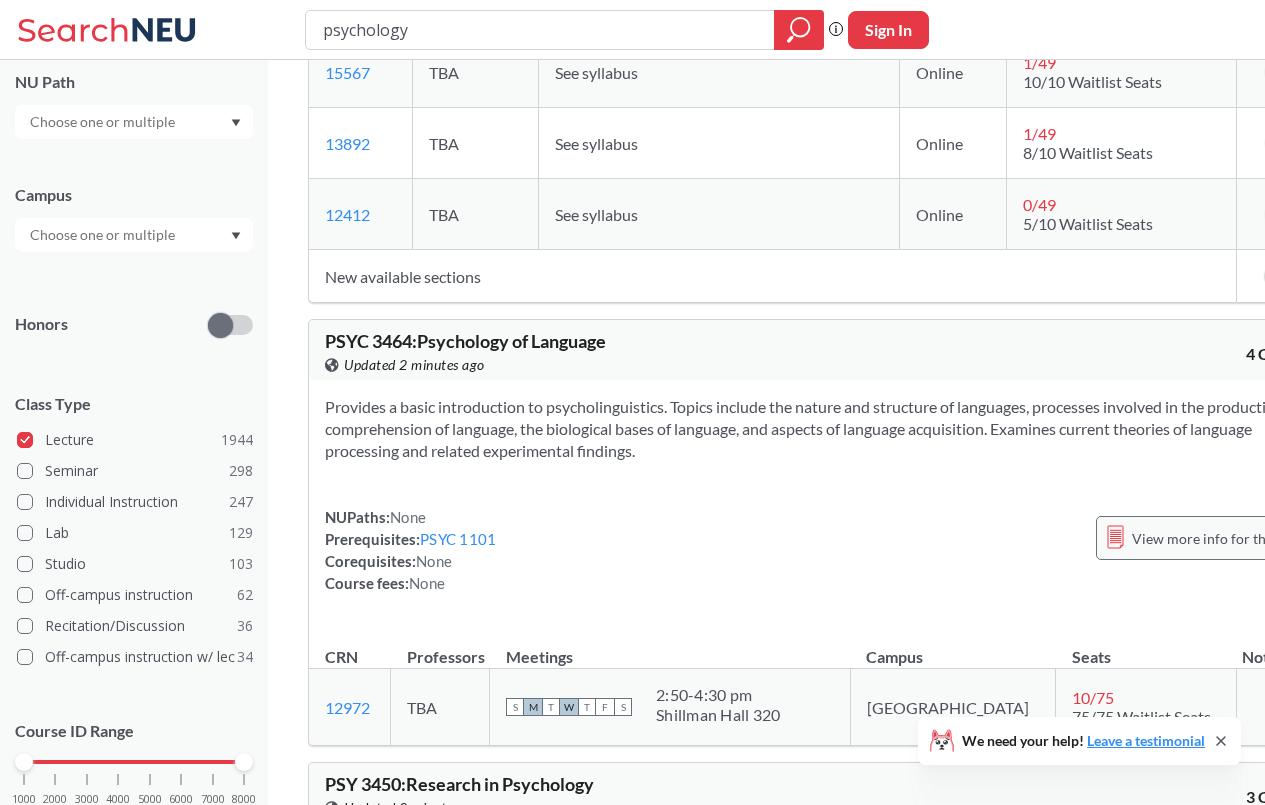 click on "View more info for this class" at bounding box center [1220, 538] 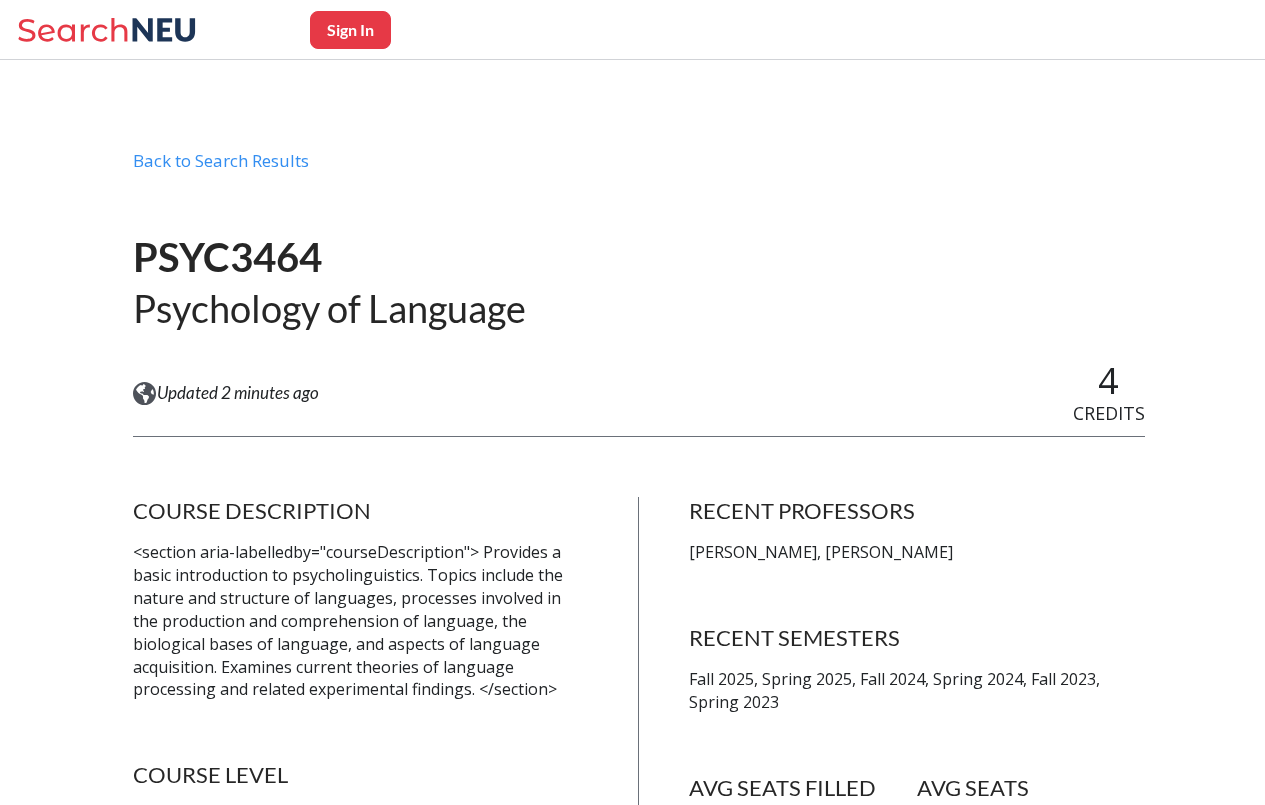 scroll, scrollTop: 100, scrollLeft: 0, axis: vertical 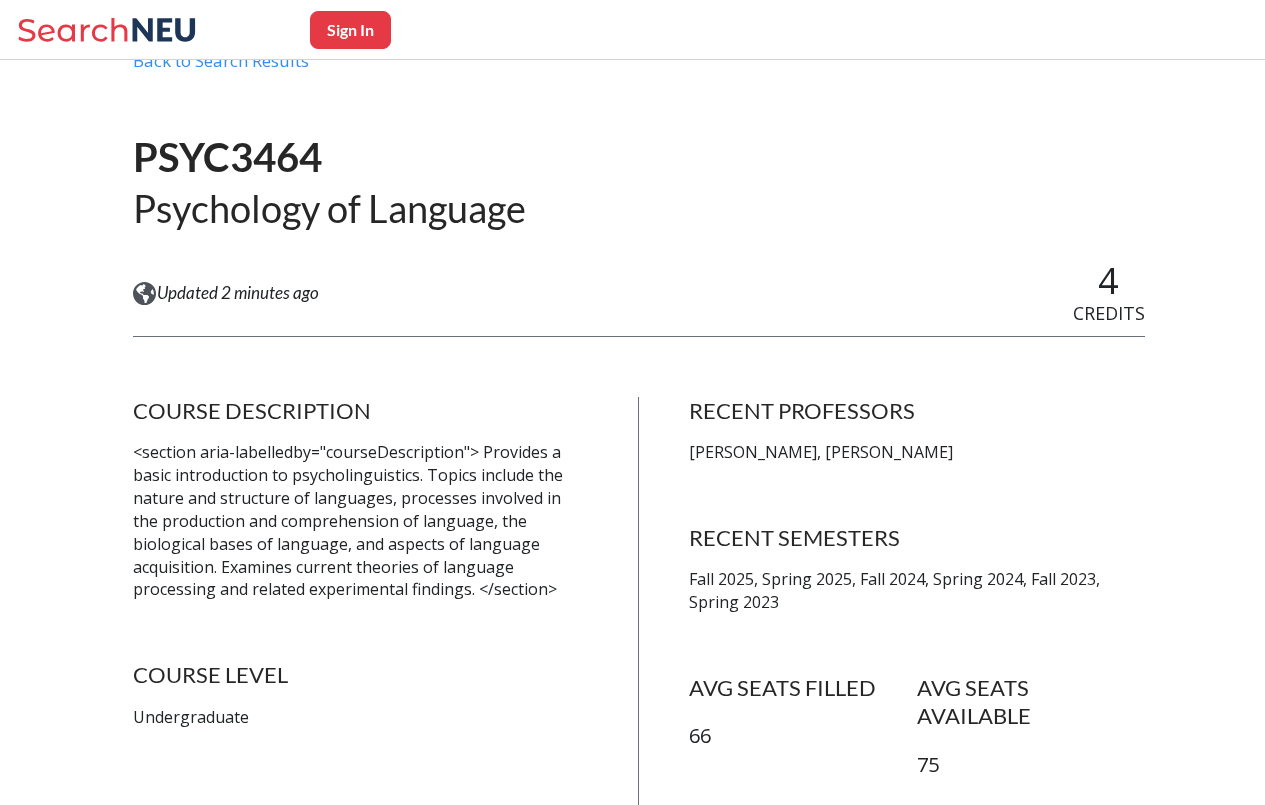 click on "[PERSON_NAME], [PERSON_NAME]" at bounding box center [916, 452] 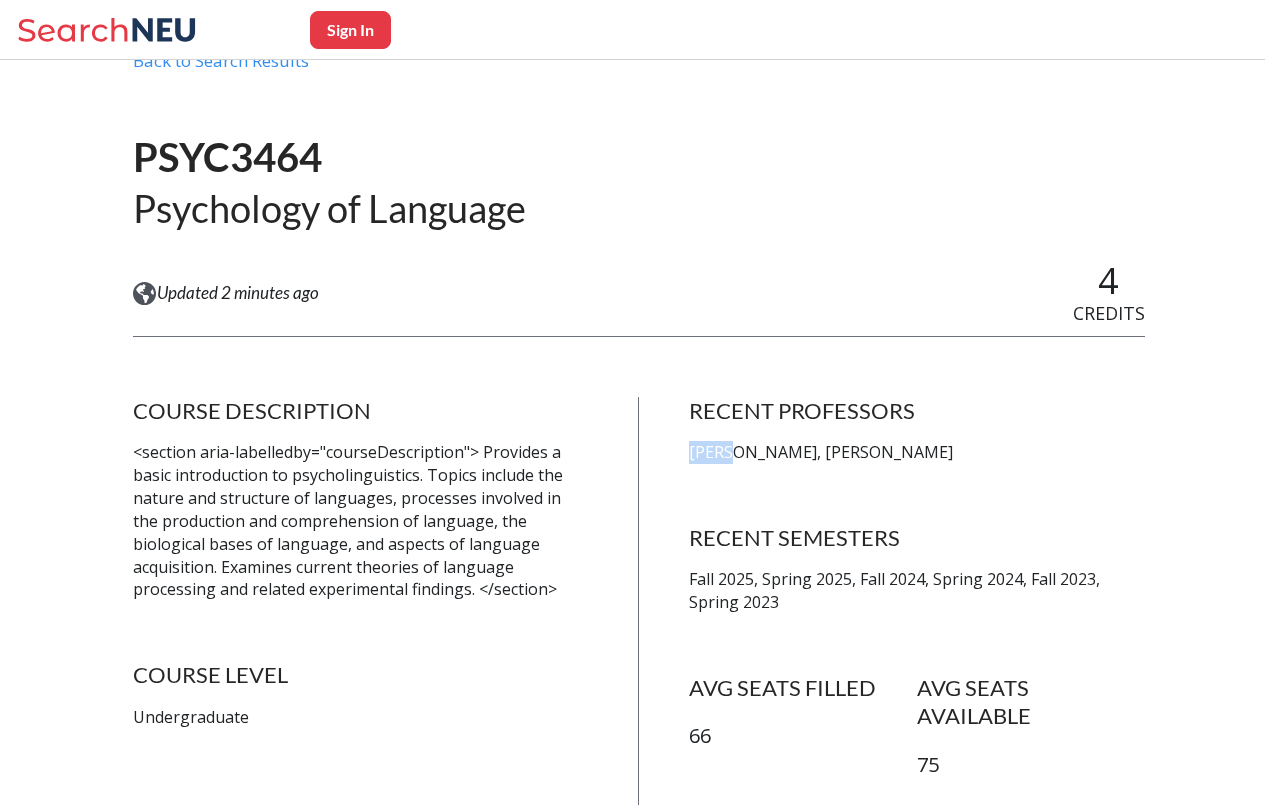 click on "[PERSON_NAME], [PERSON_NAME]" at bounding box center (916, 452) 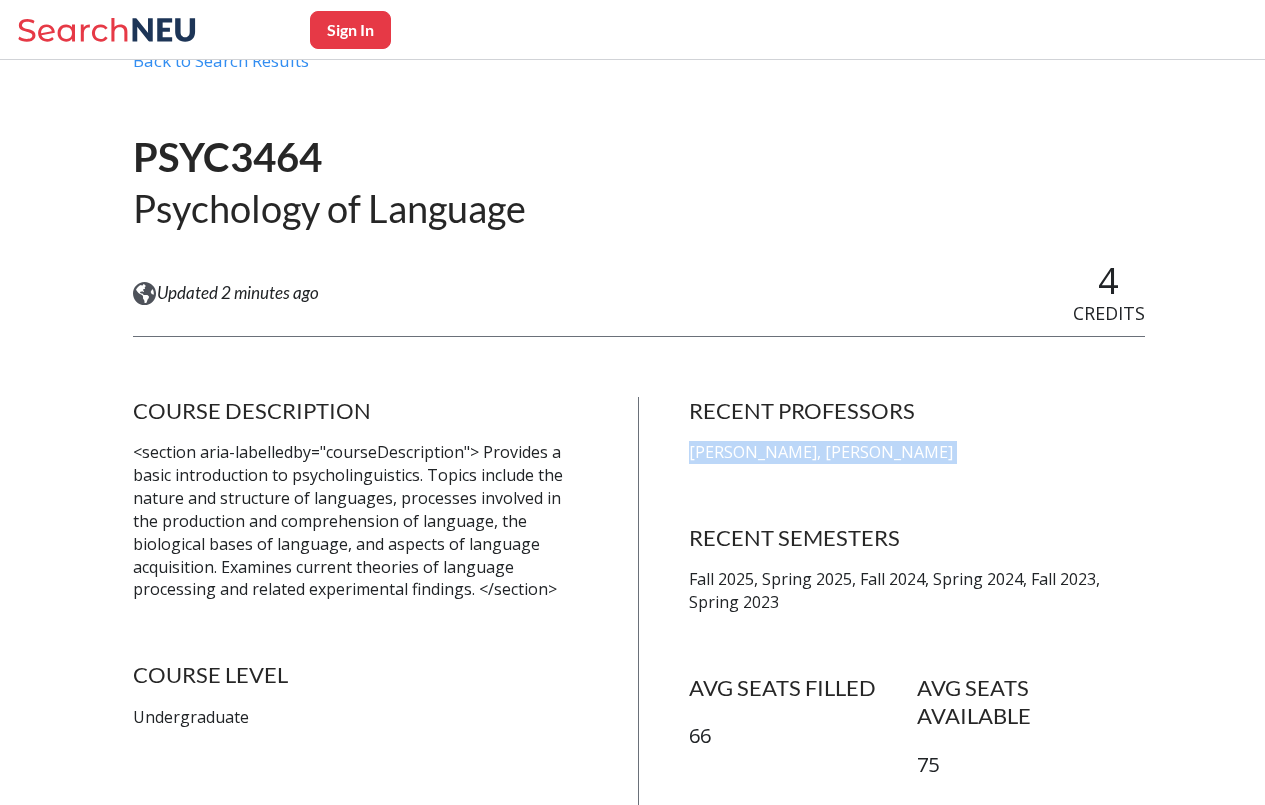 click on "[PERSON_NAME], [PERSON_NAME]" at bounding box center [916, 452] 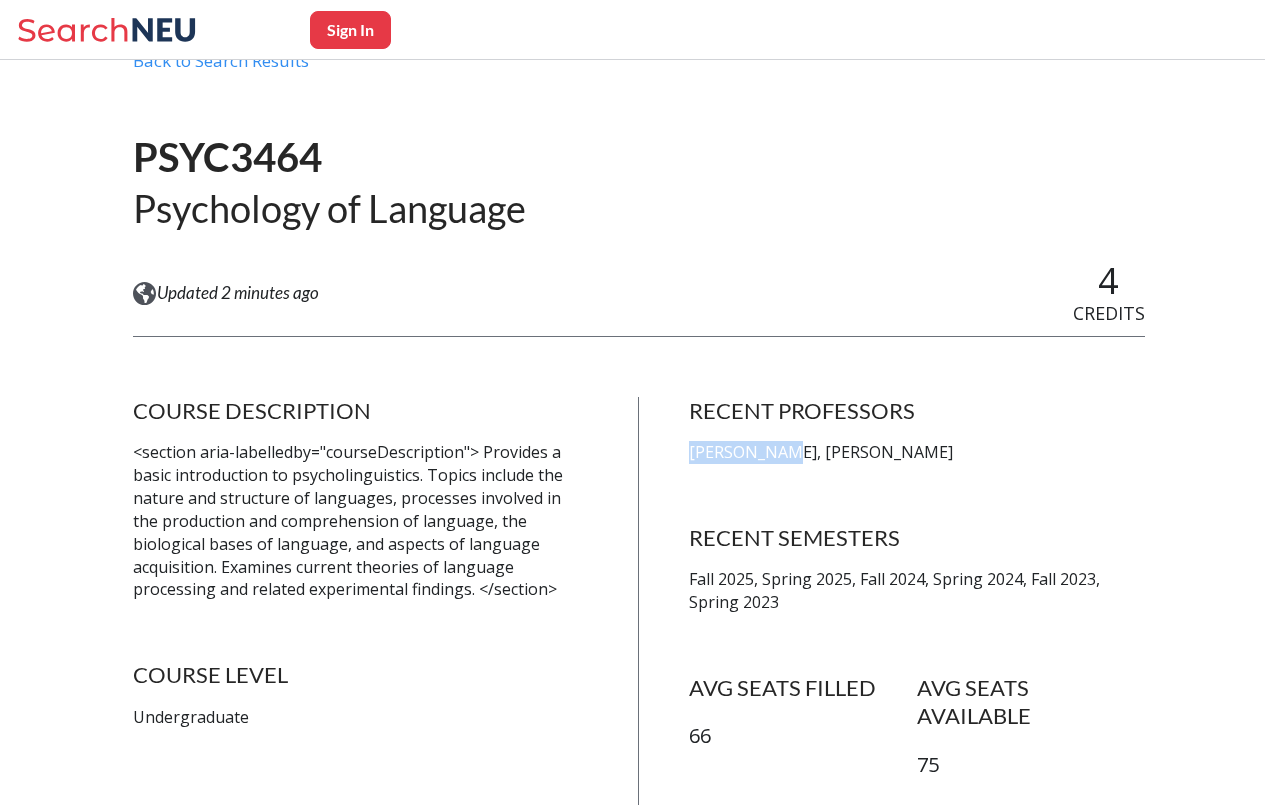drag, startPoint x: 702, startPoint y: 443, endPoint x: 774, endPoint y: 444, distance: 72.00694 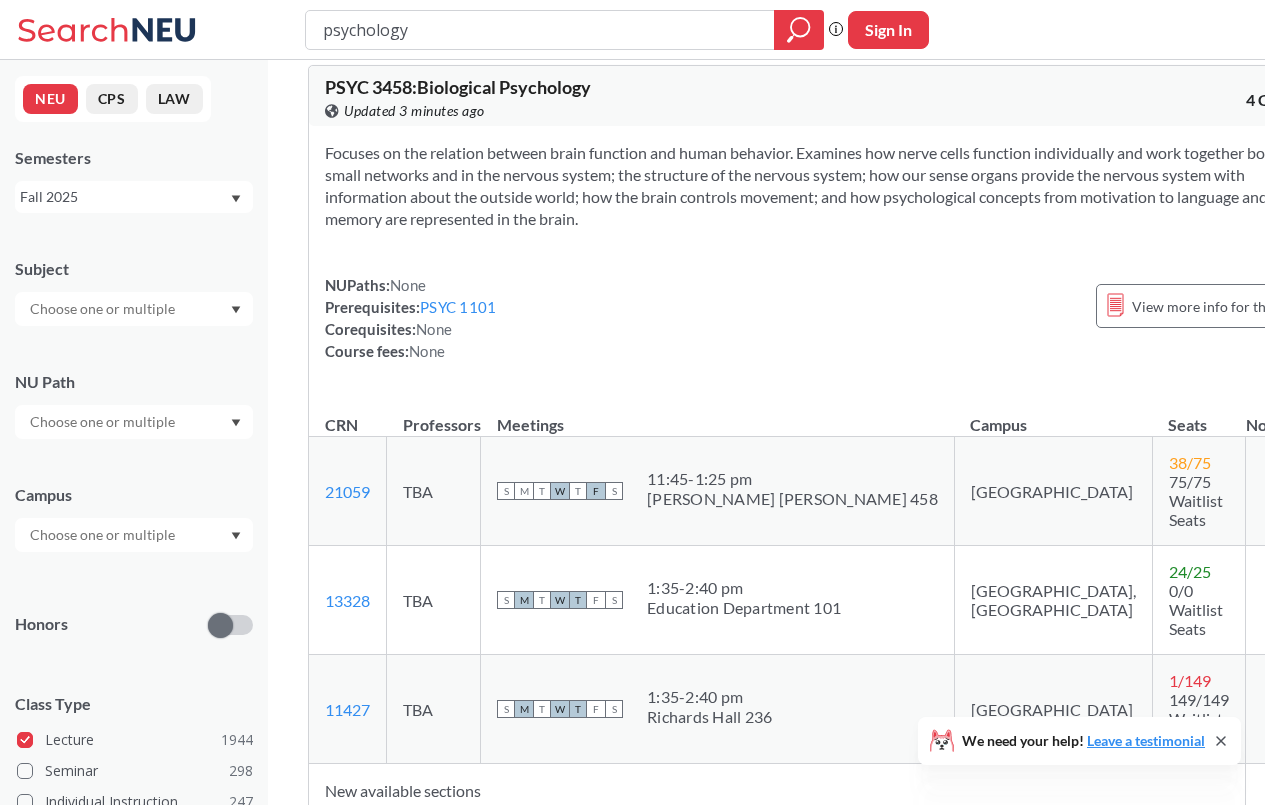 scroll, scrollTop: 2900, scrollLeft: 0, axis: vertical 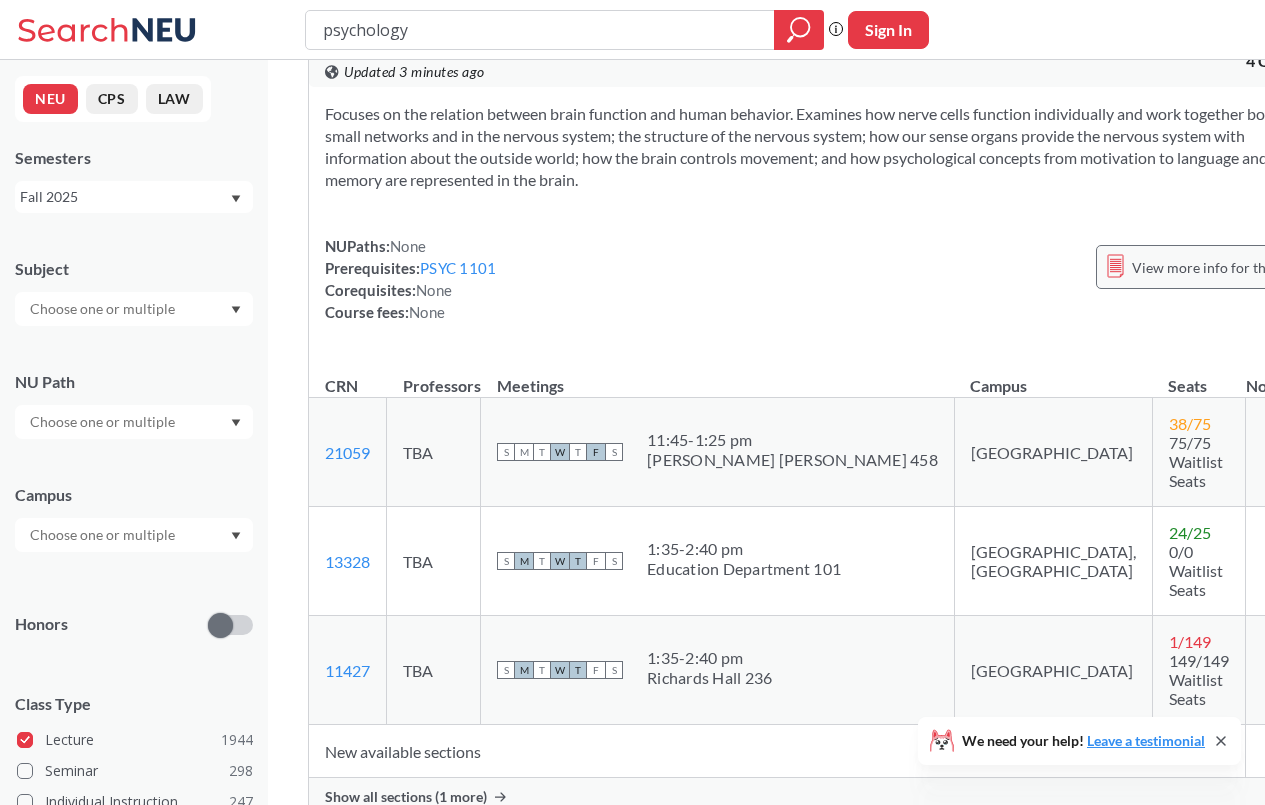 click on "View more info for this class" at bounding box center (1208, 267) 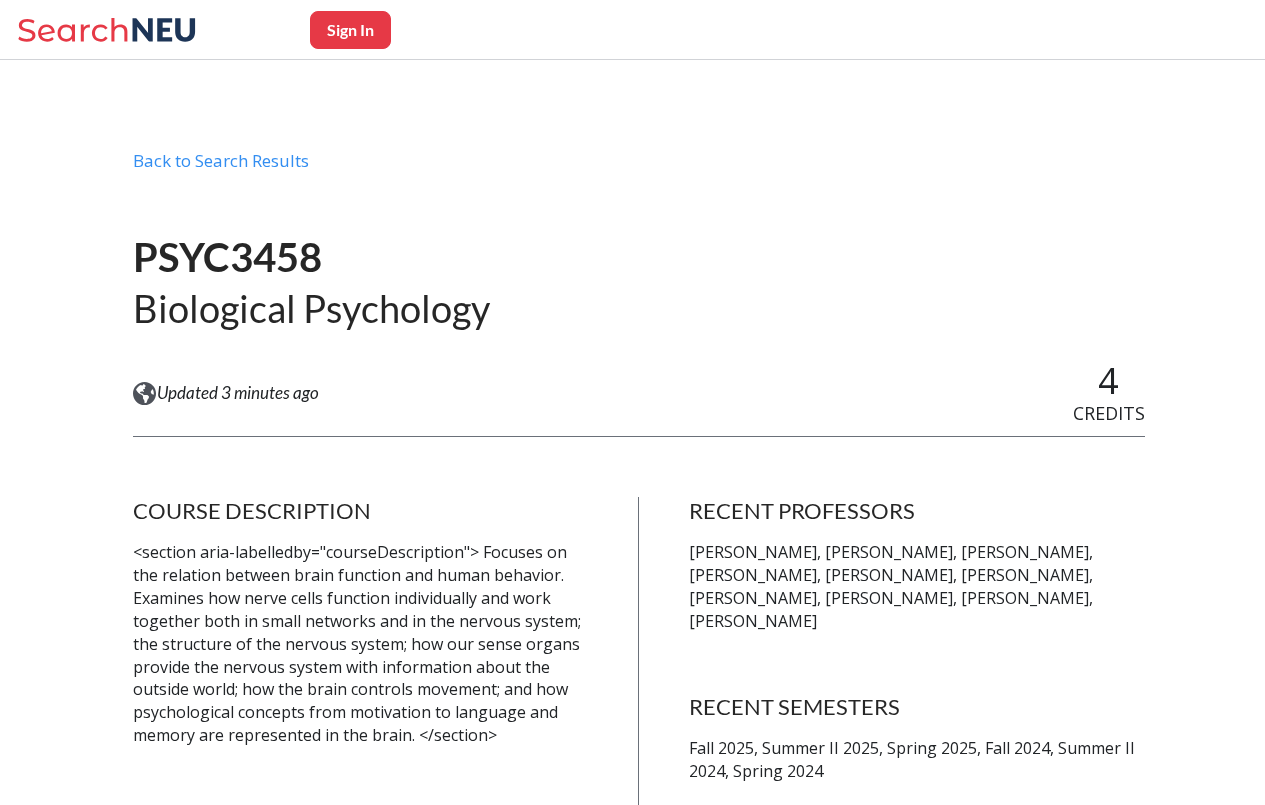scroll, scrollTop: 100, scrollLeft: 0, axis: vertical 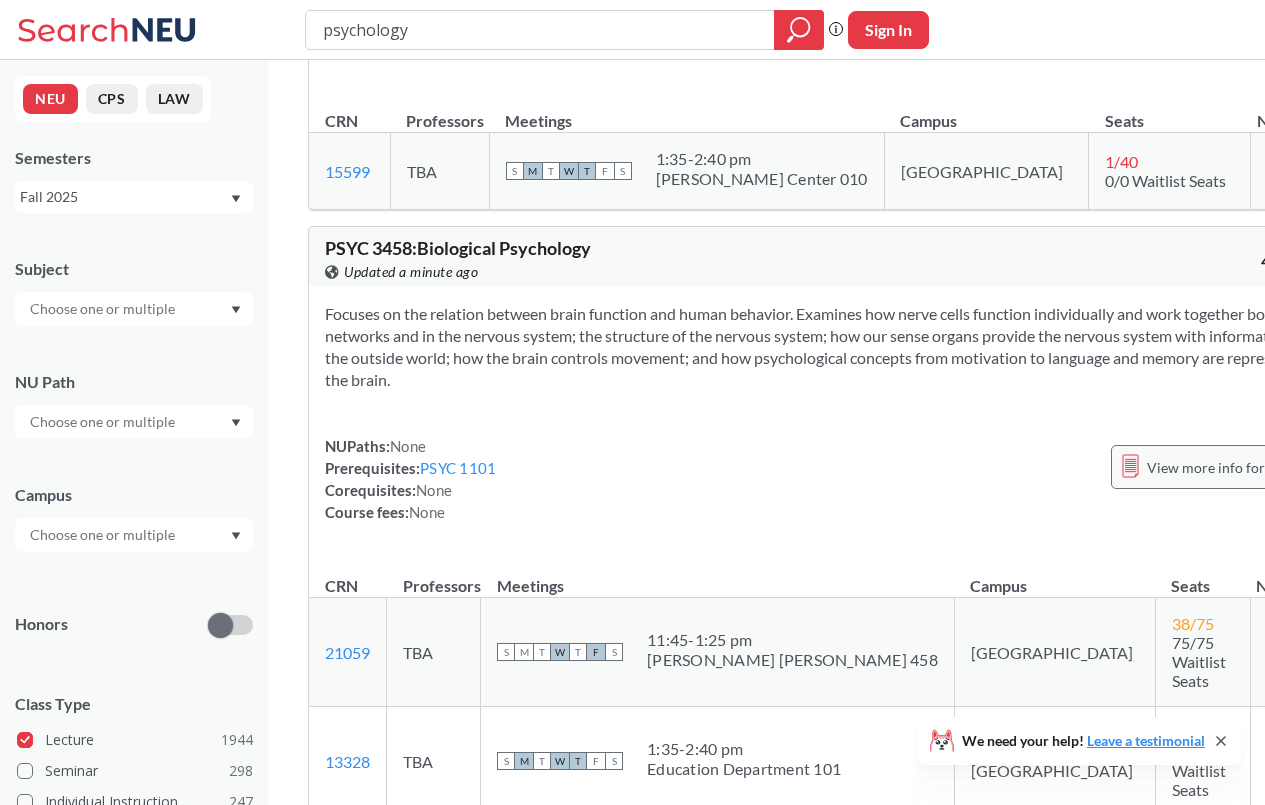 click on "View more info for this class" at bounding box center [1235, 467] 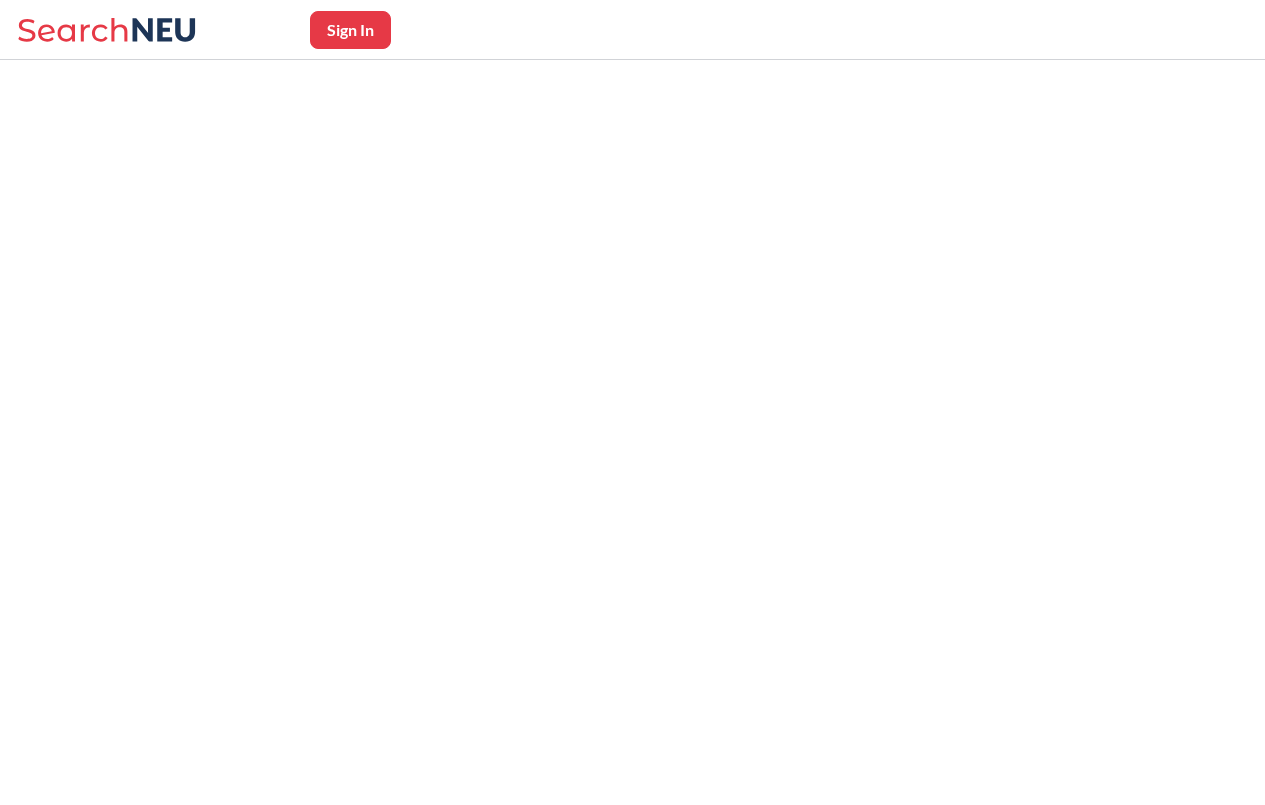 scroll, scrollTop: 0, scrollLeft: 0, axis: both 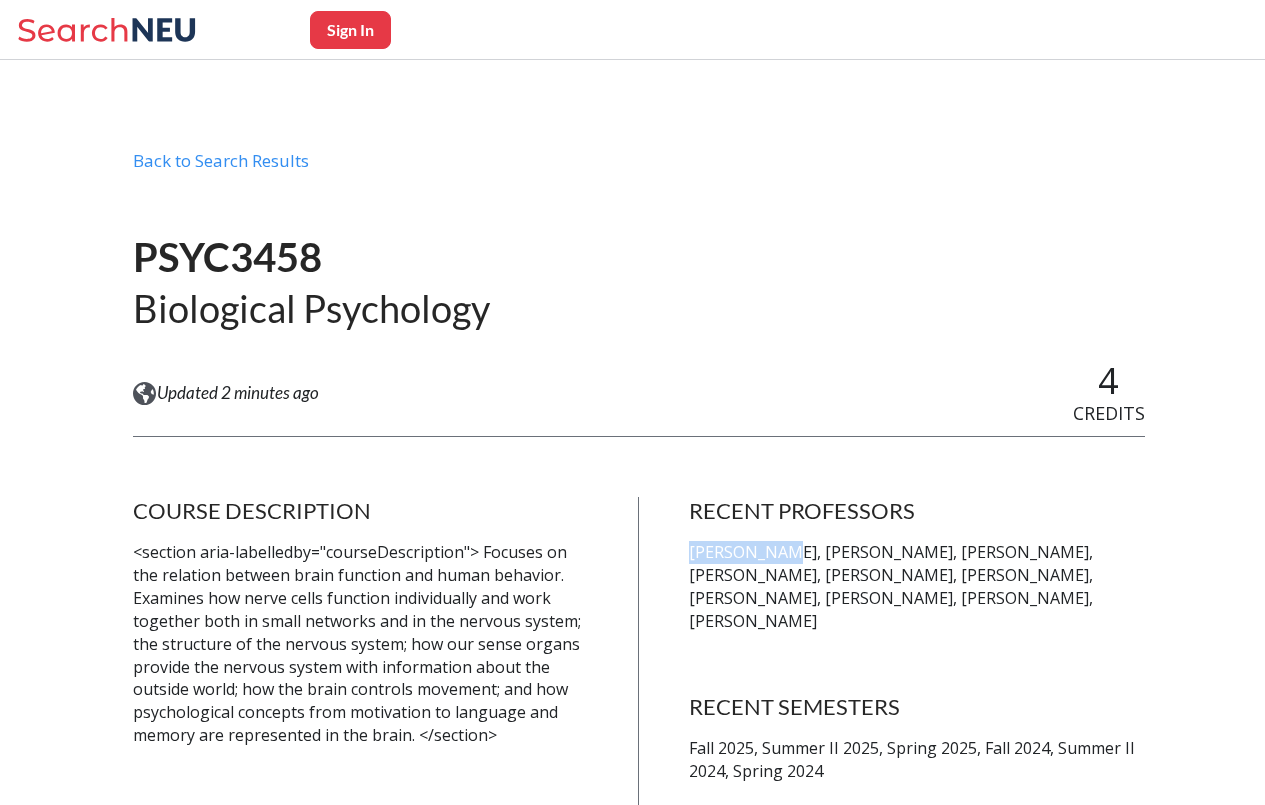 drag, startPoint x: 681, startPoint y: 544, endPoint x: 773, endPoint y: 549, distance: 92.13577 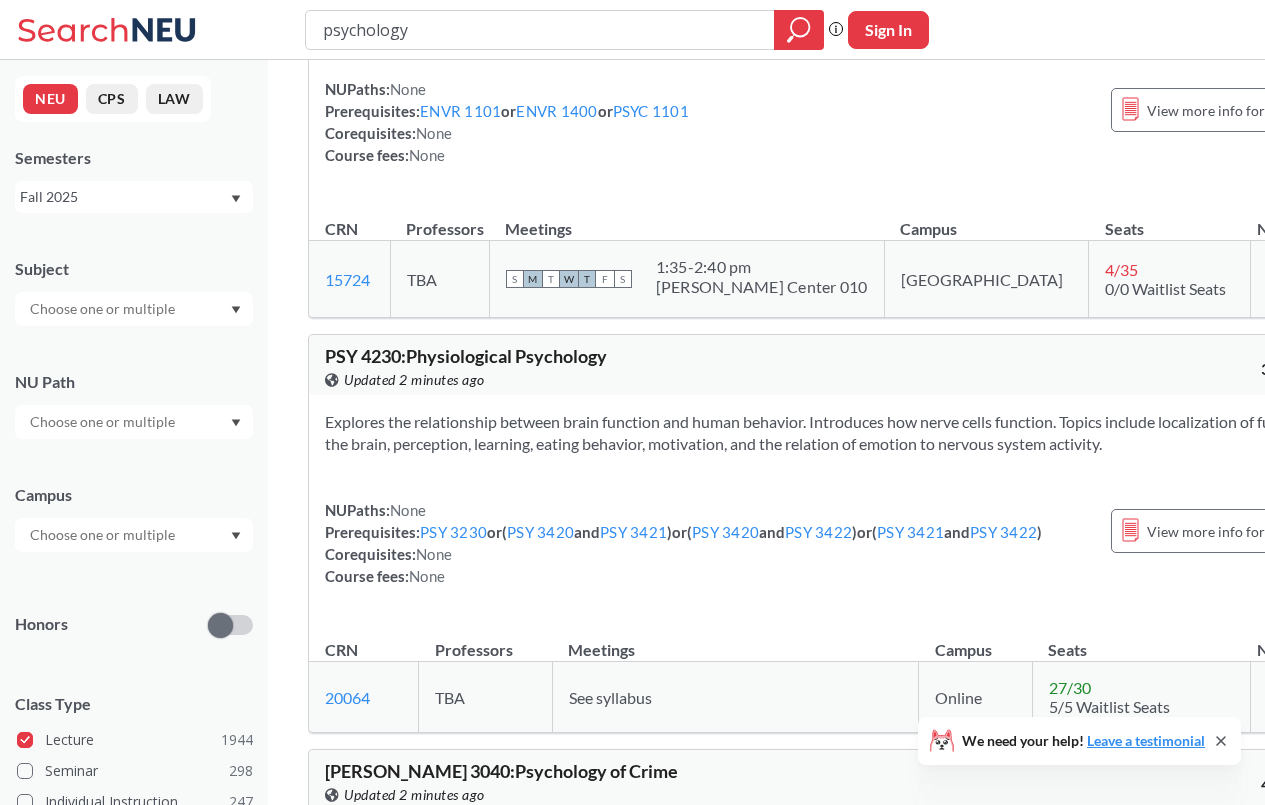 scroll, scrollTop: 3900, scrollLeft: 0, axis: vertical 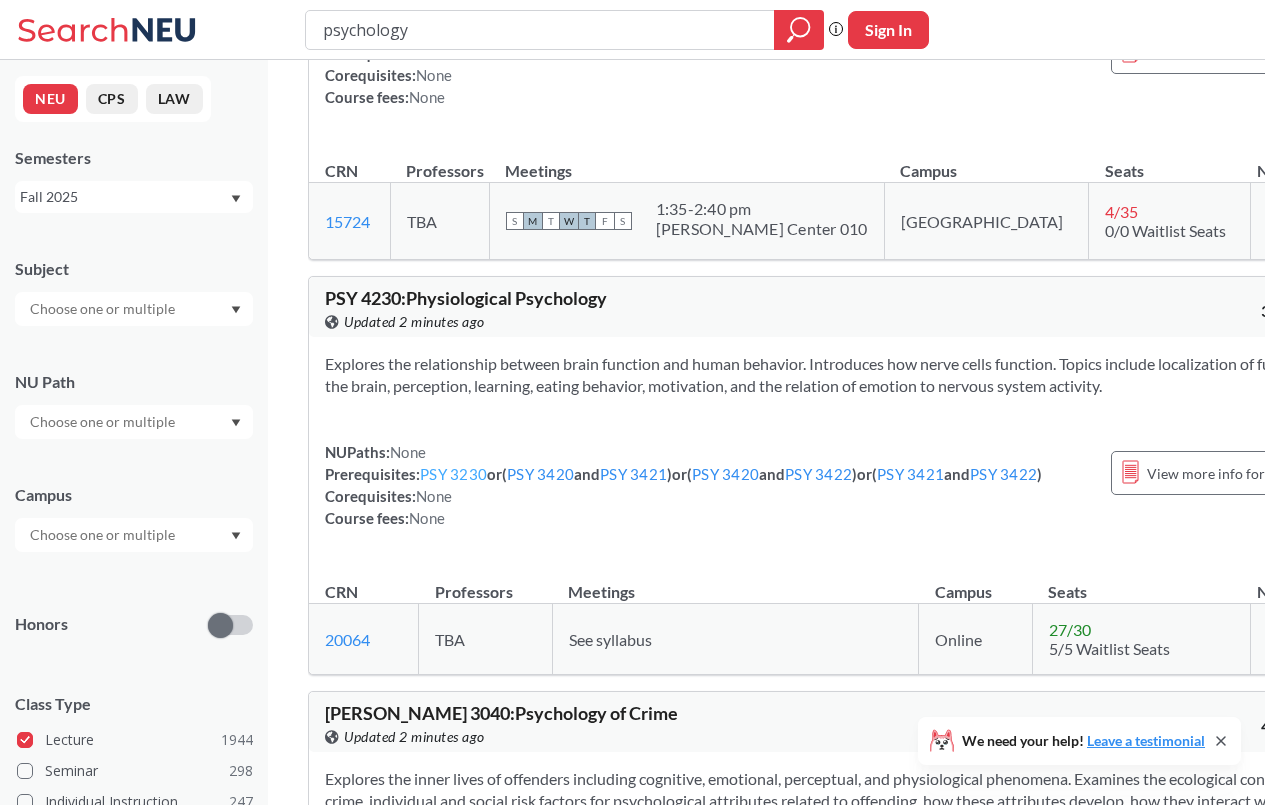 click on "PSY 3230" at bounding box center (453, 474) 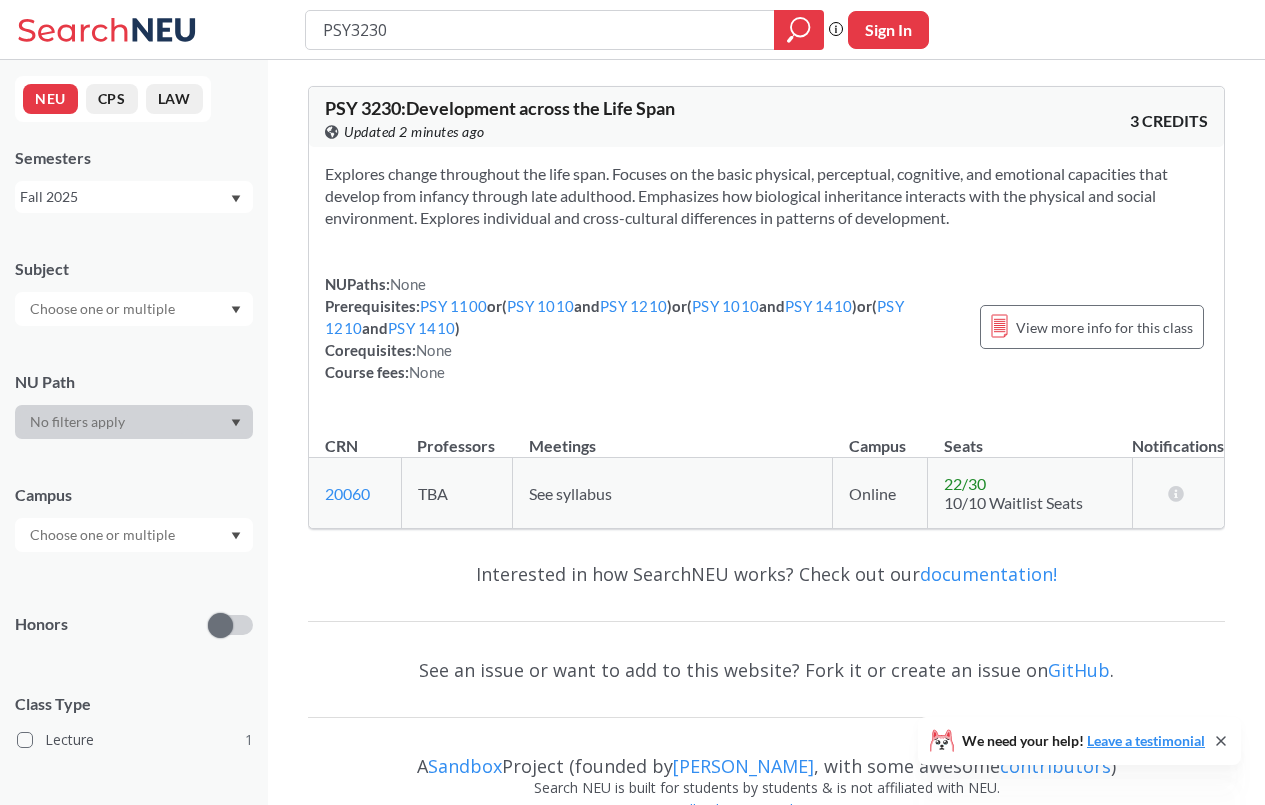 type on "psychology" 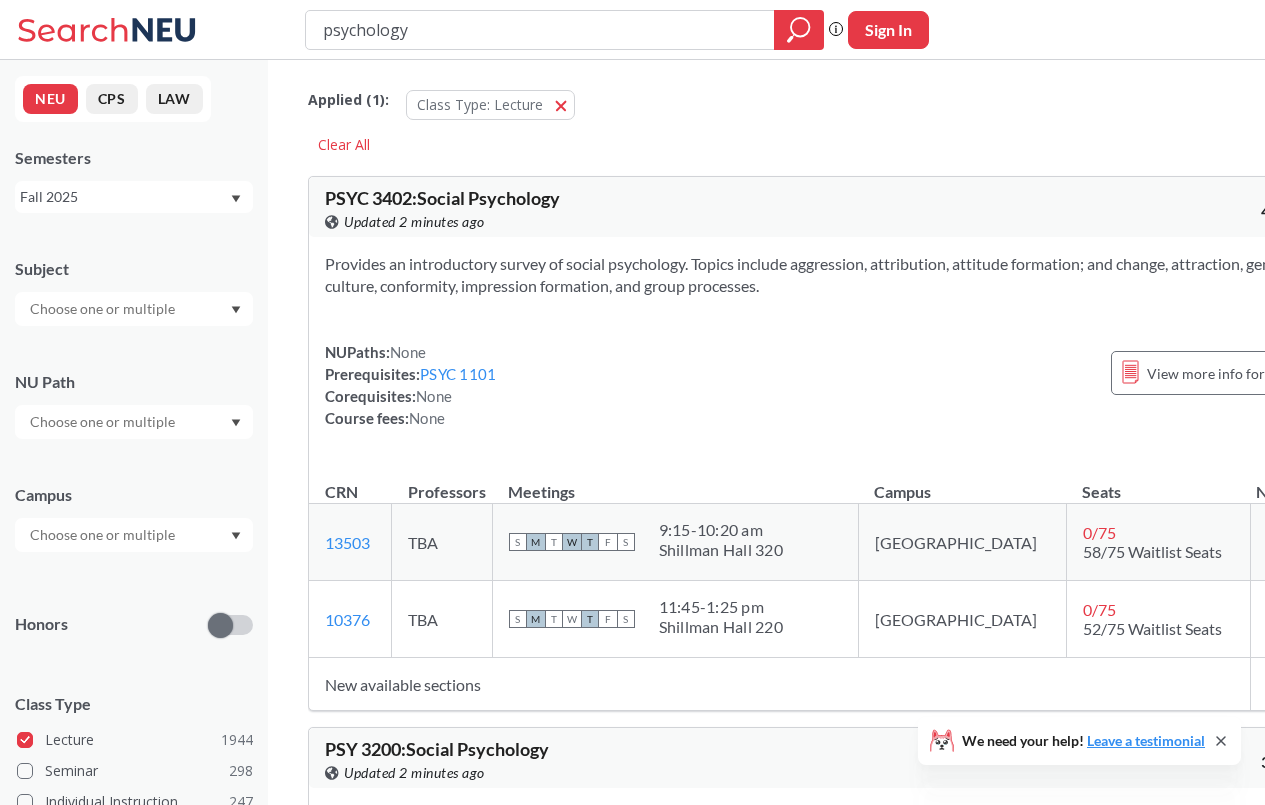 scroll, scrollTop: 3900, scrollLeft: 0, axis: vertical 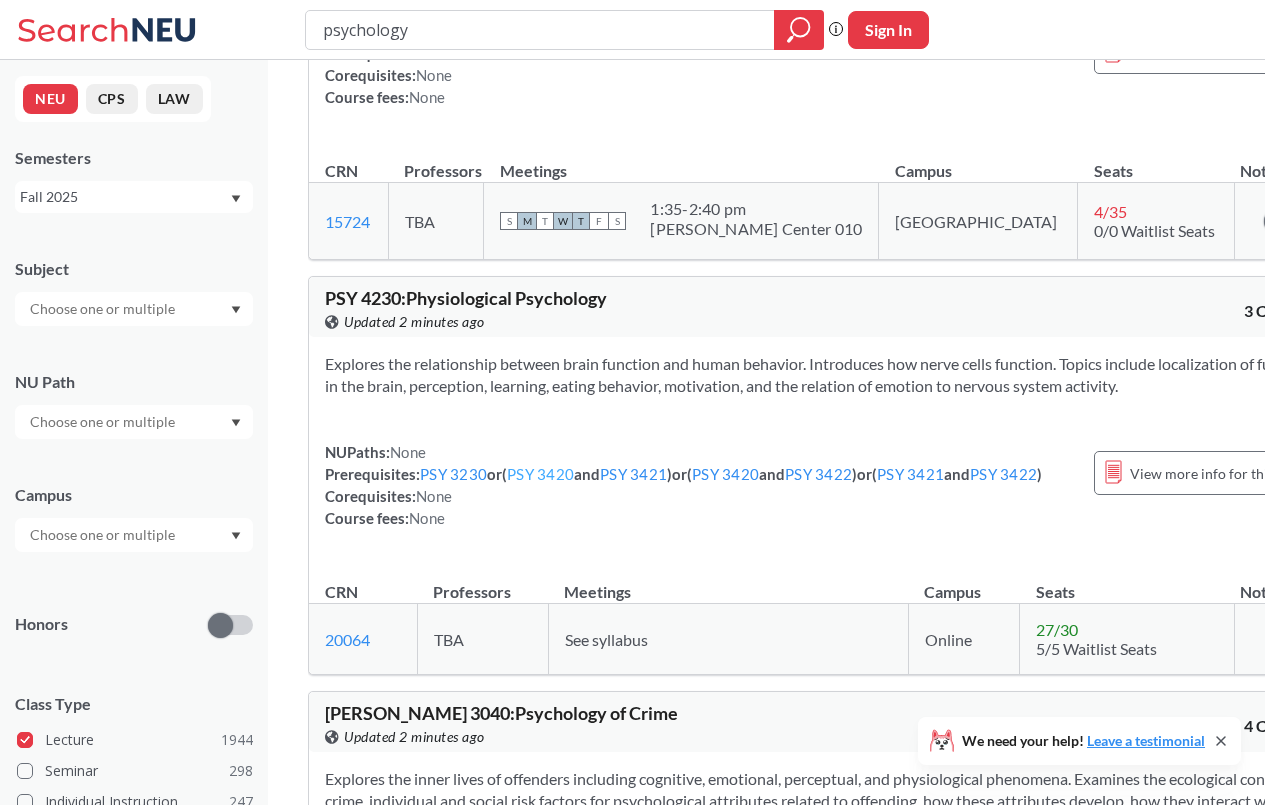click on "PSY 3420" at bounding box center [540, 474] 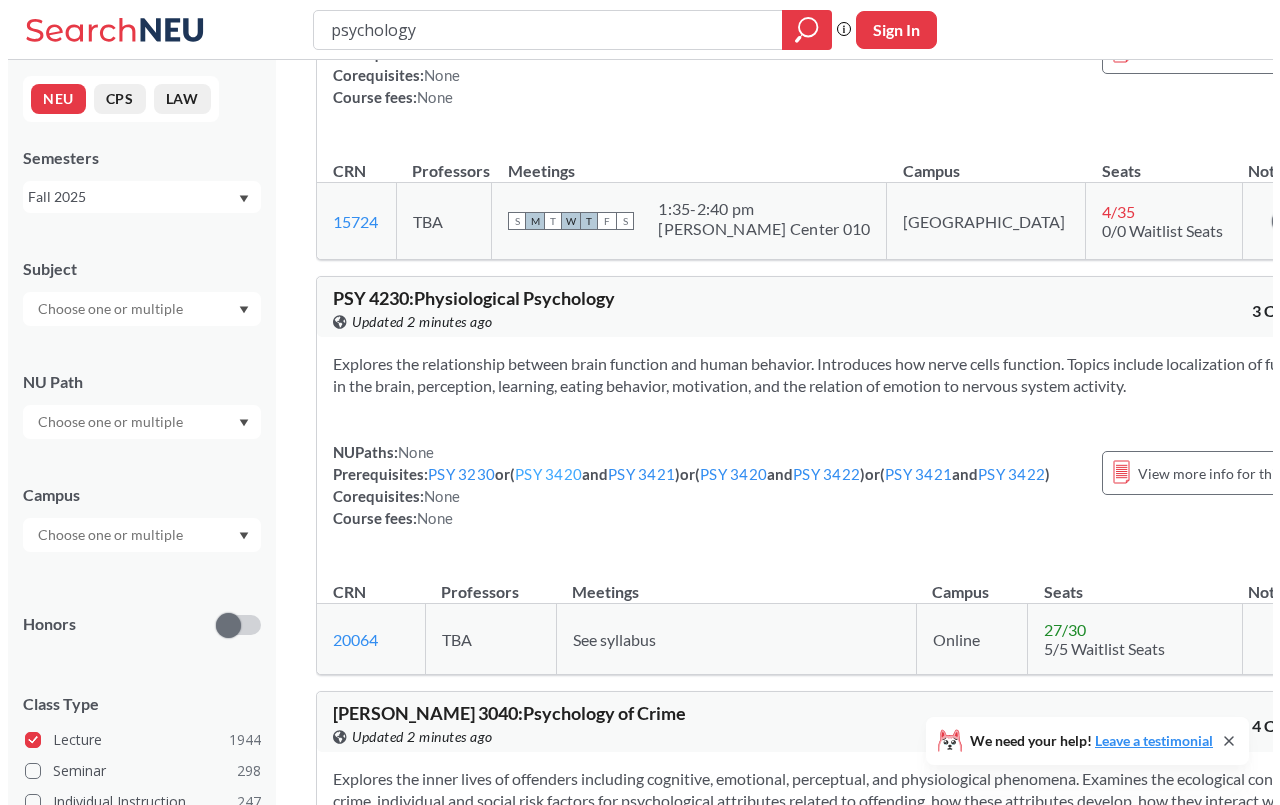 scroll, scrollTop: 0, scrollLeft: 0, axis: both 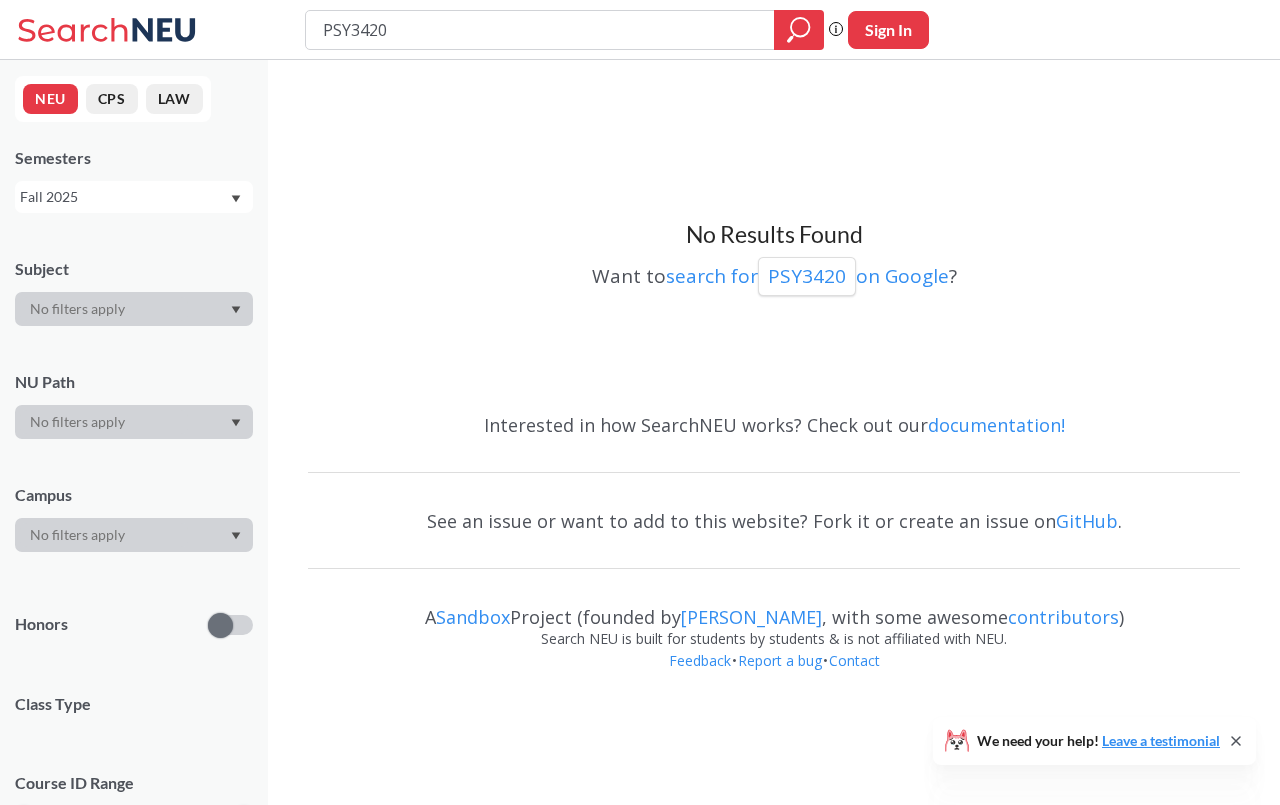 type on "psychology" 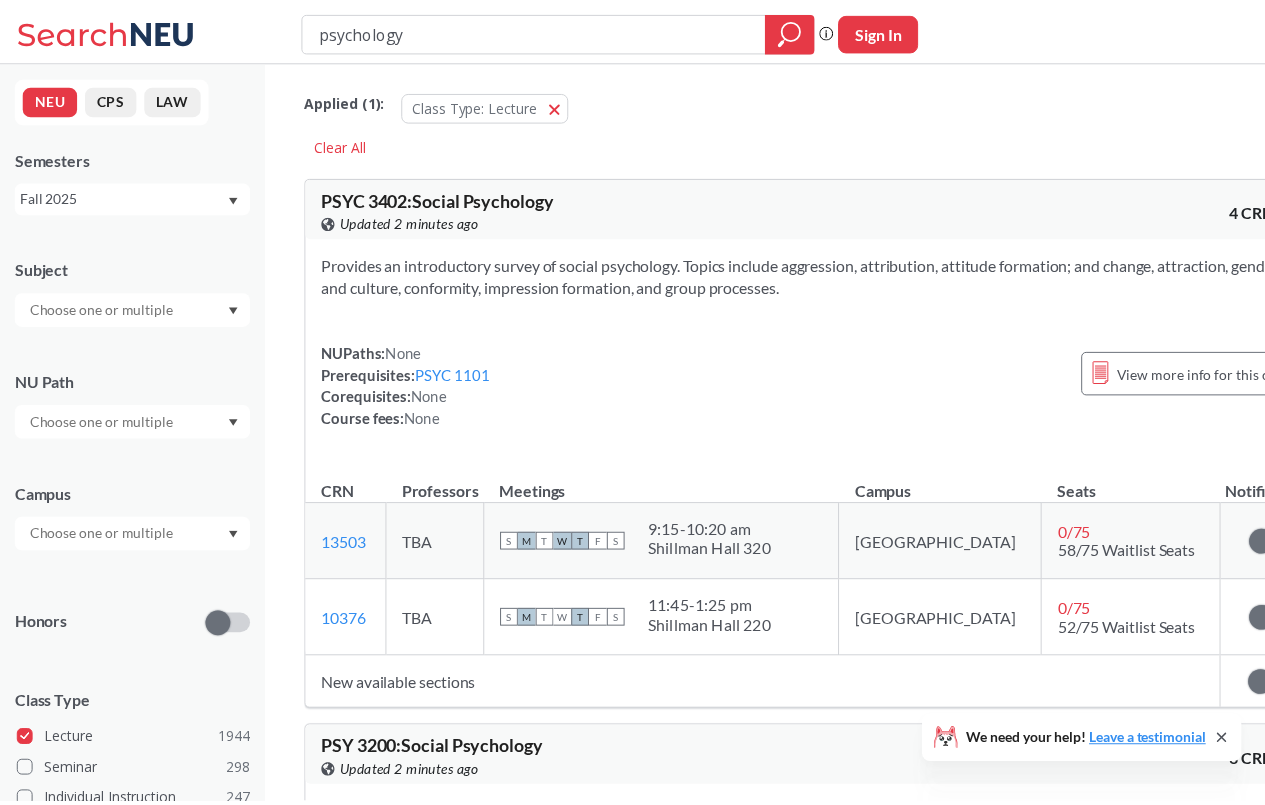 scroll, scrollTop: 3900, scrollLeft: 0, axis: vertical 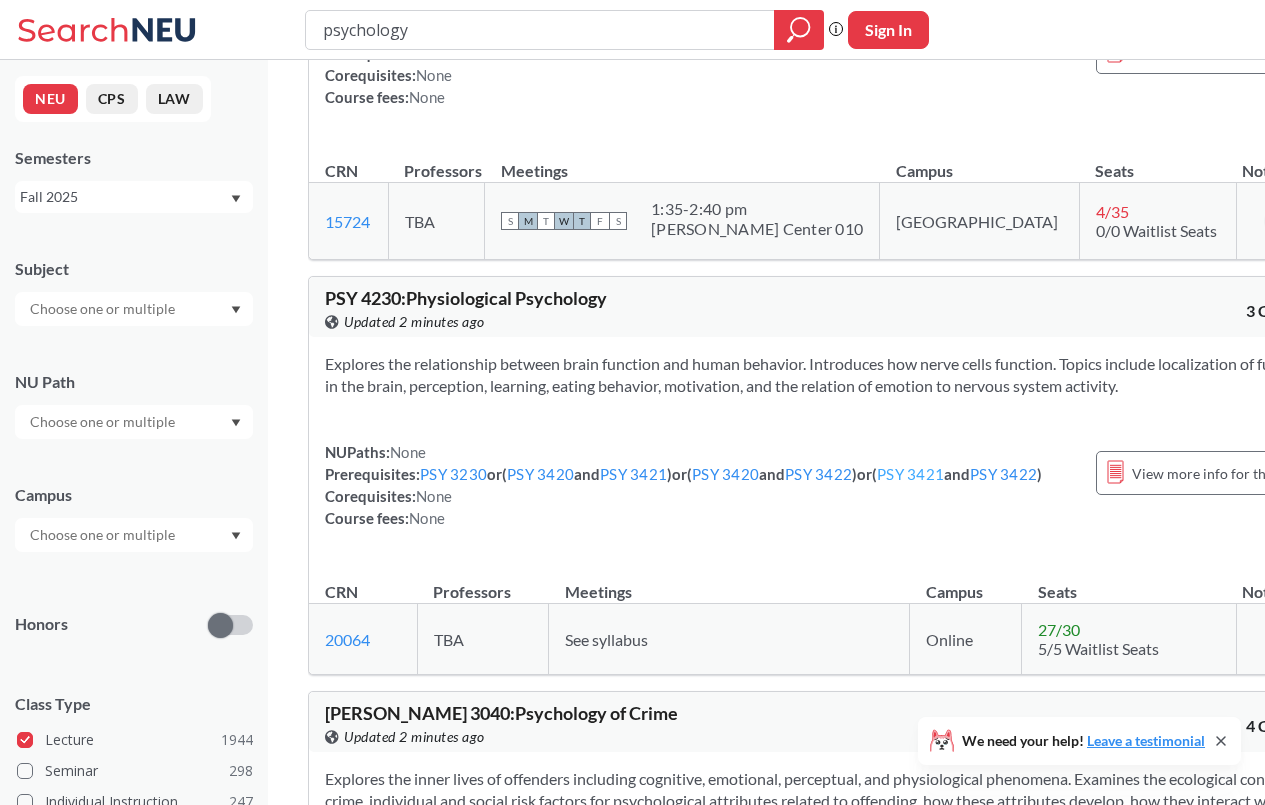 click on "PSY 3421" at bounding box center (910, 474) 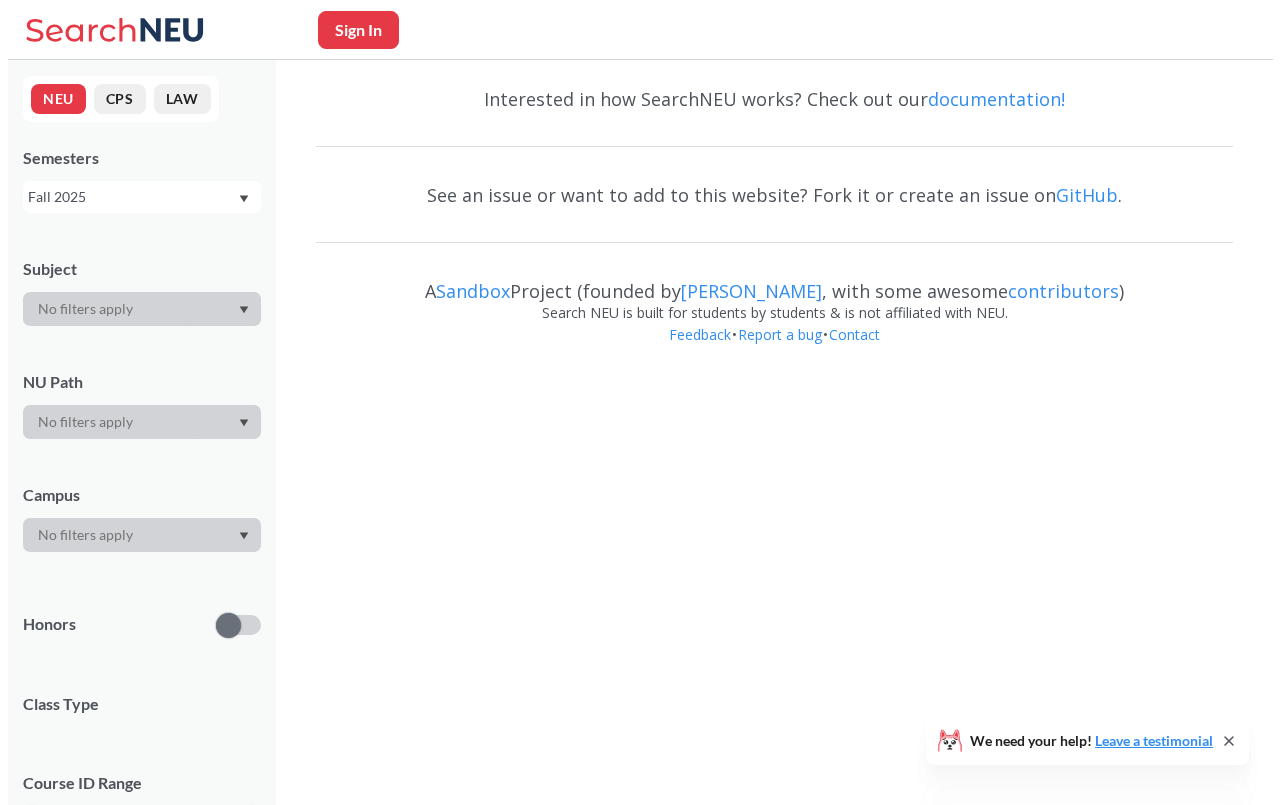 scroll, scrollTop: 0, scrollLeft: 0, axis: both 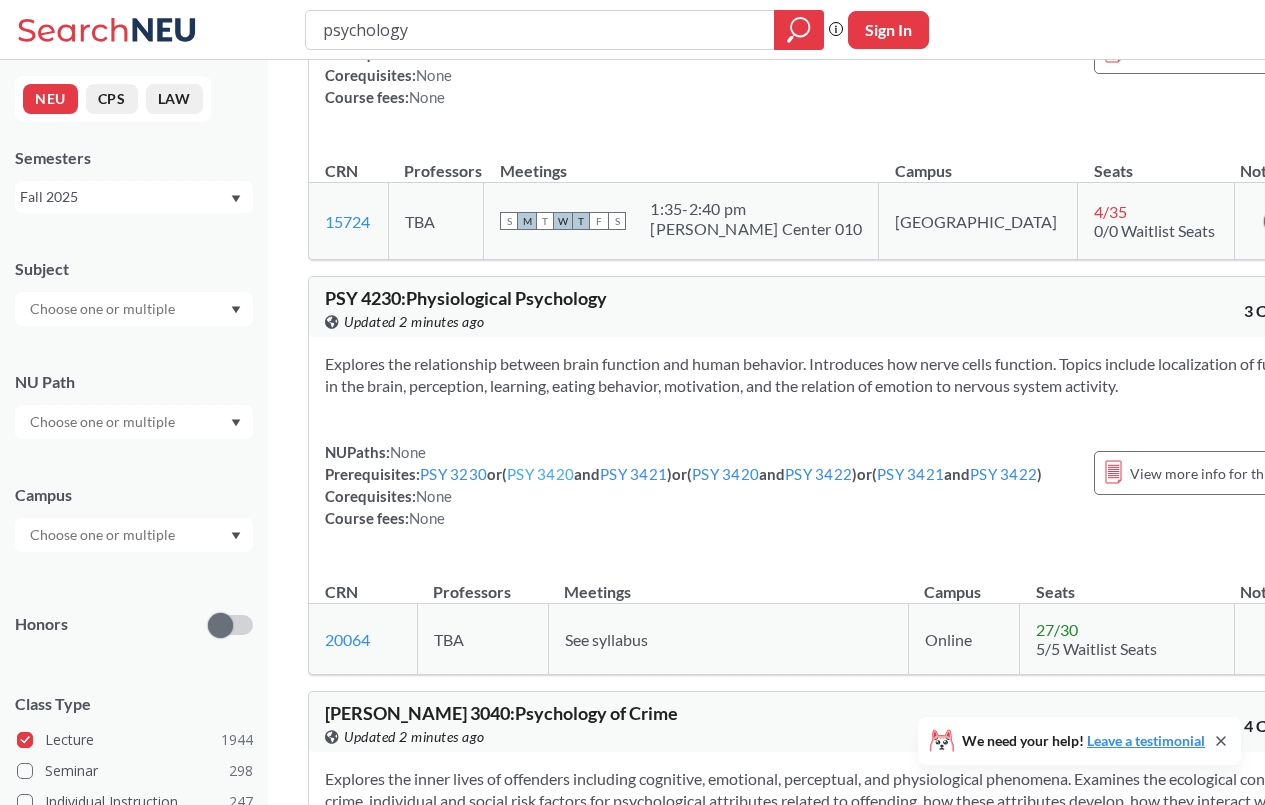 click on "PSY 3420" at bounding box center (540, 474) 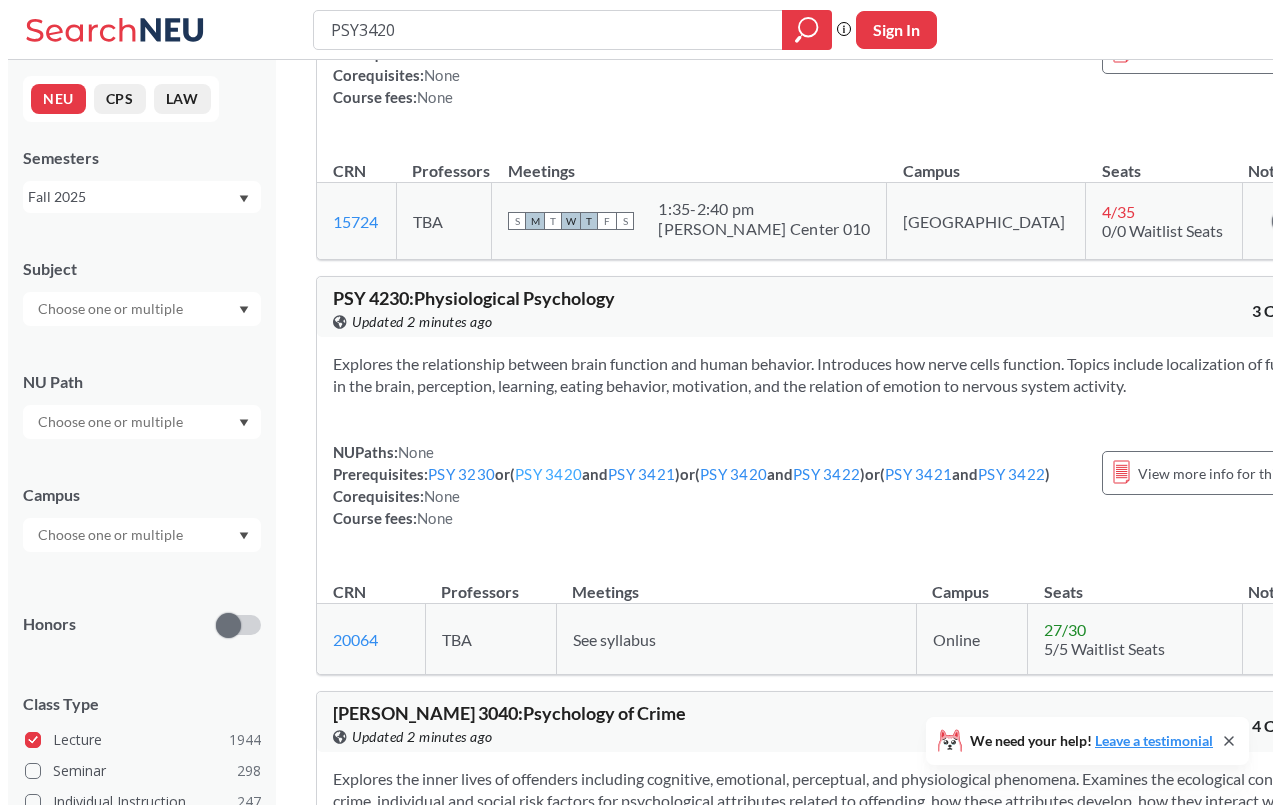 scroll, scrollTop: 0, scrollLeft: 0, axis: both 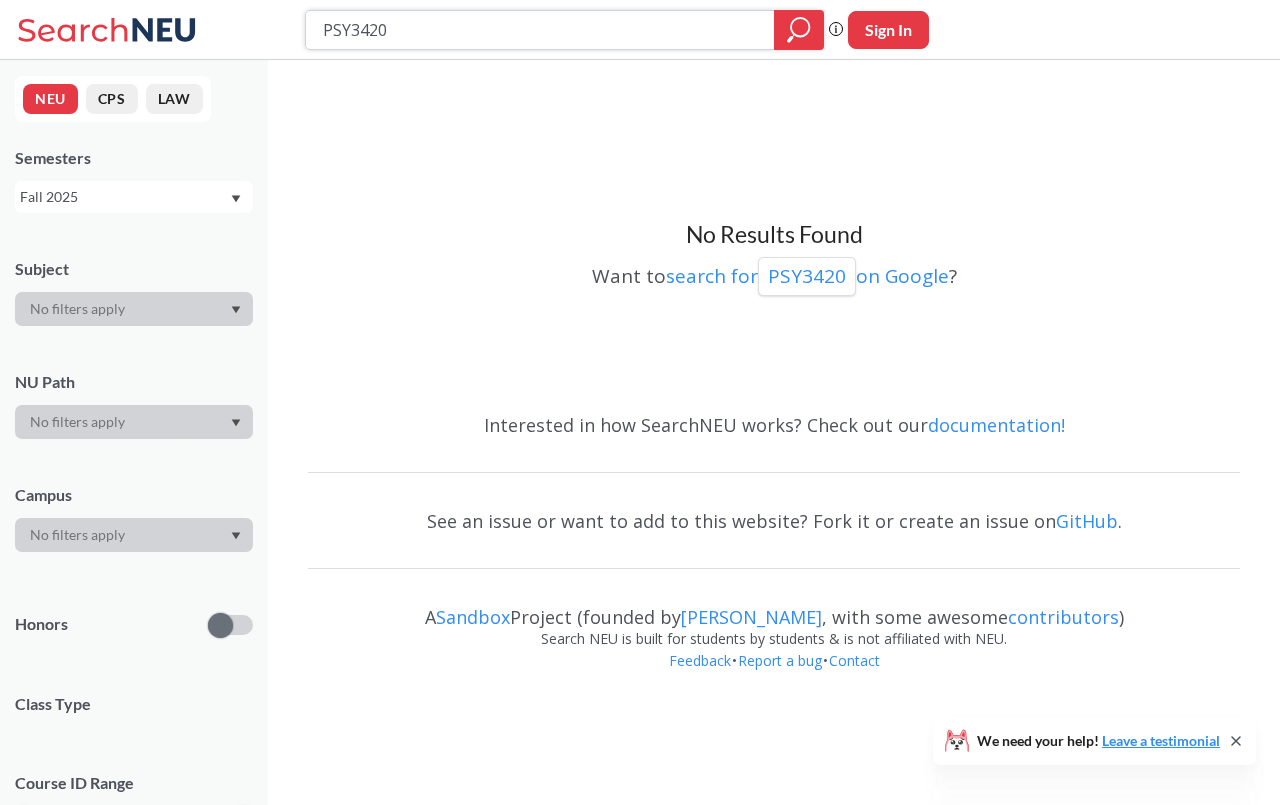 click on "PSY3420" at bounding box center [540, 30] 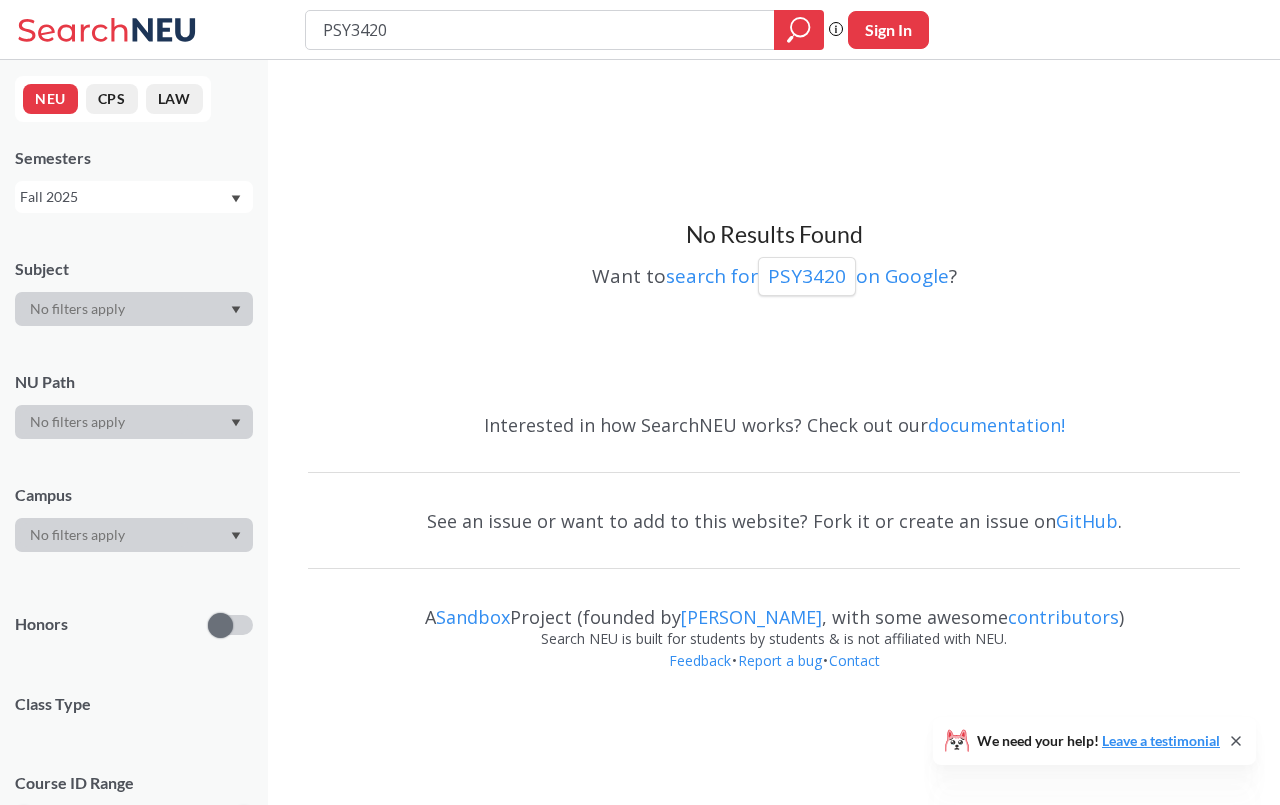type on "psychology" 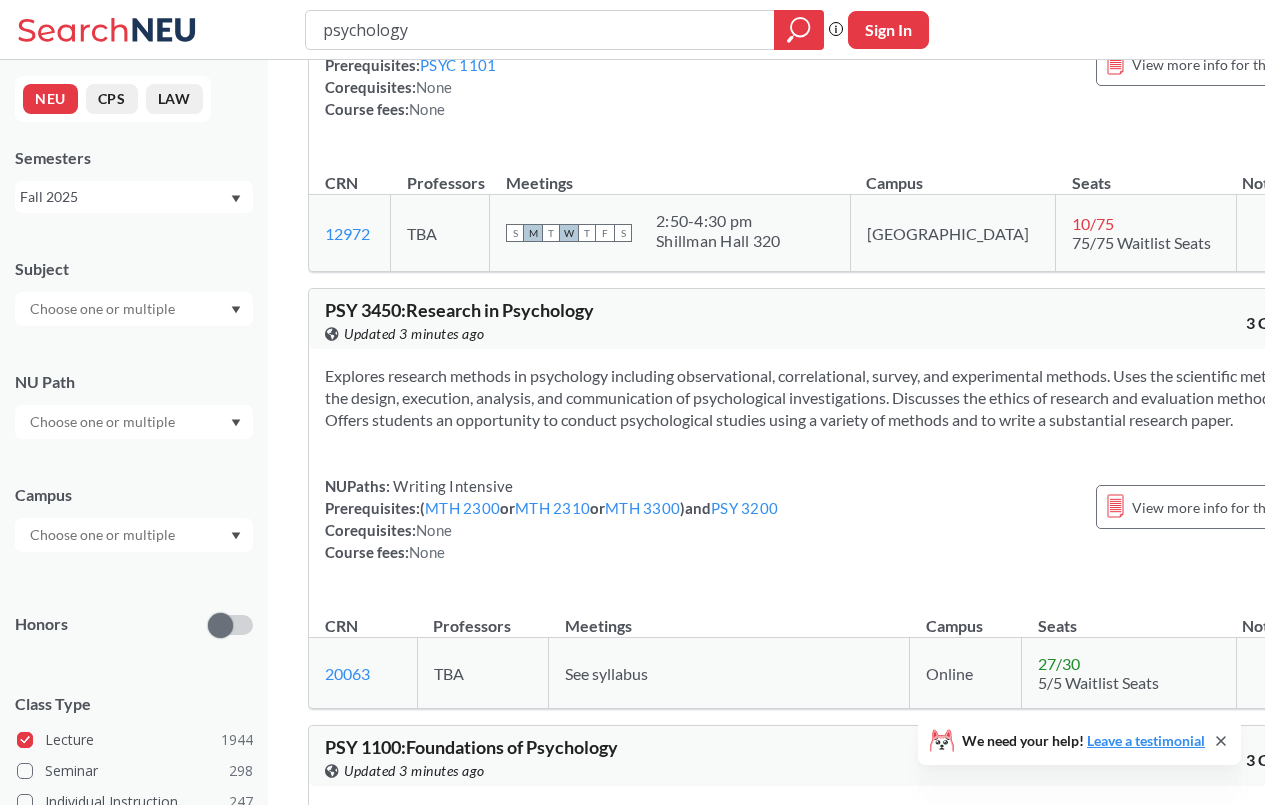 scroll, scrollTop: 5500, scrollLeft: 0, axis: vertical 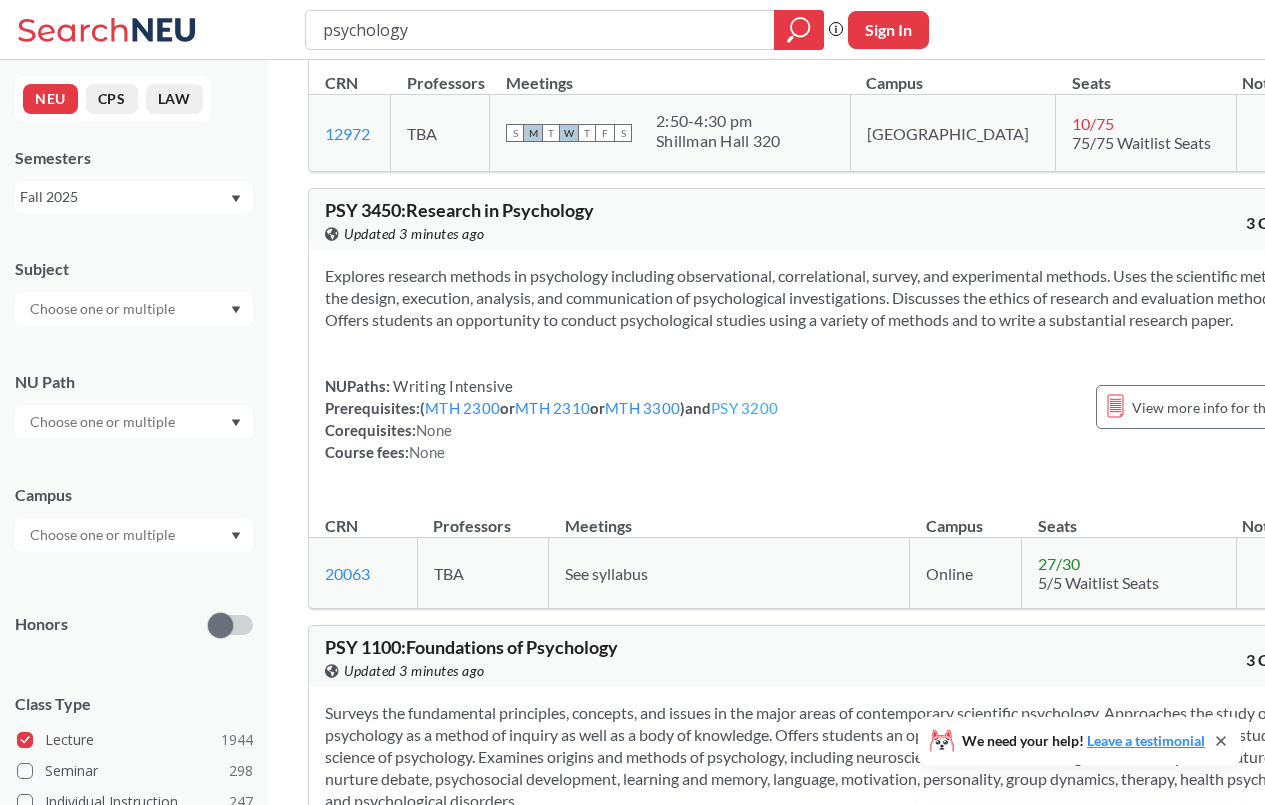 click on "PSY 3200" at bounding box center (744, 408) 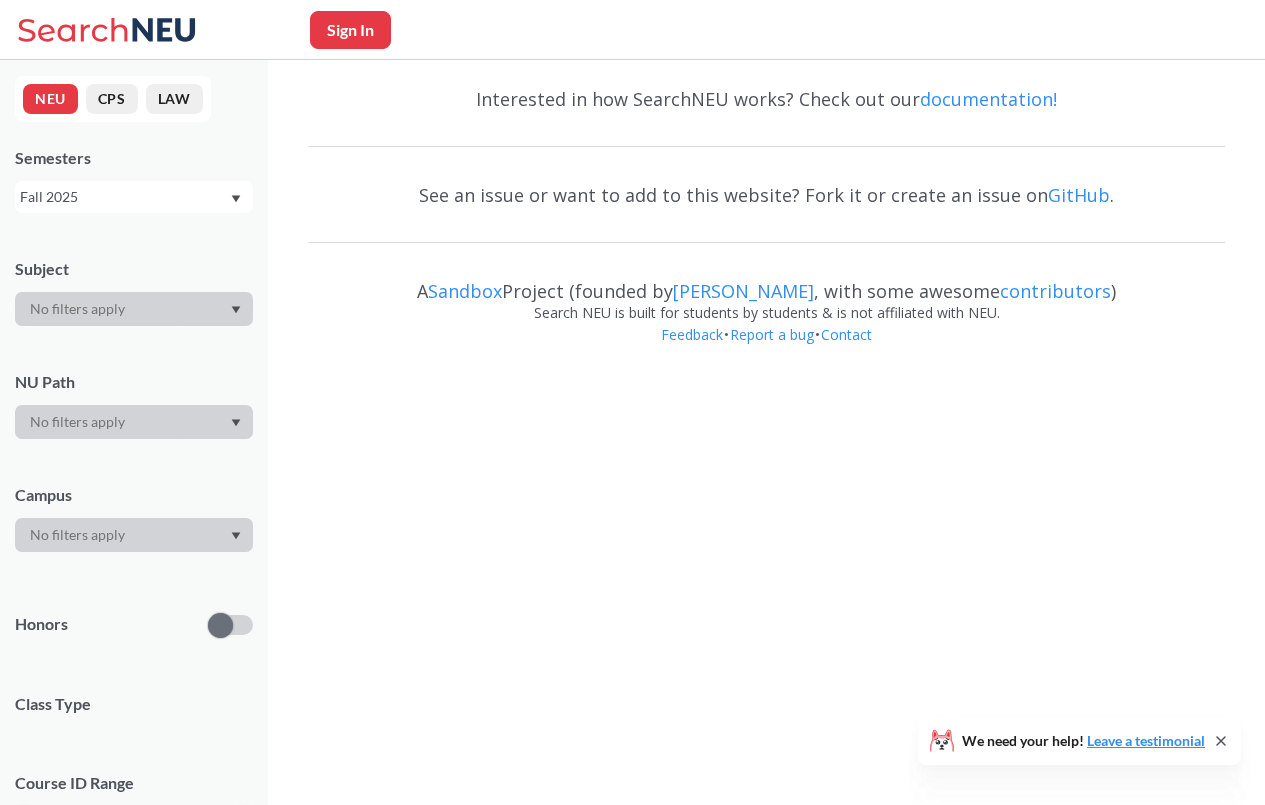scroll, scrollTop: 0, scrollLeft: 0, axis: both 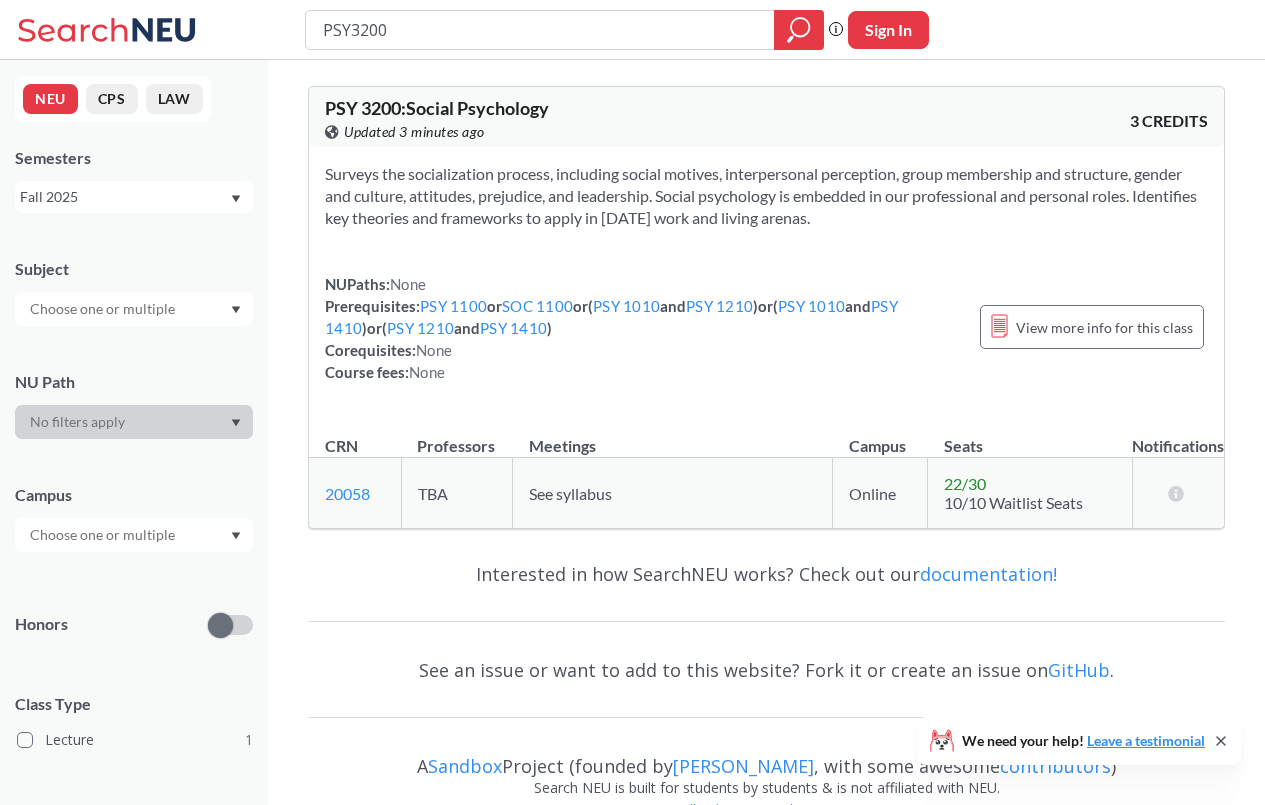 type on "psychology" 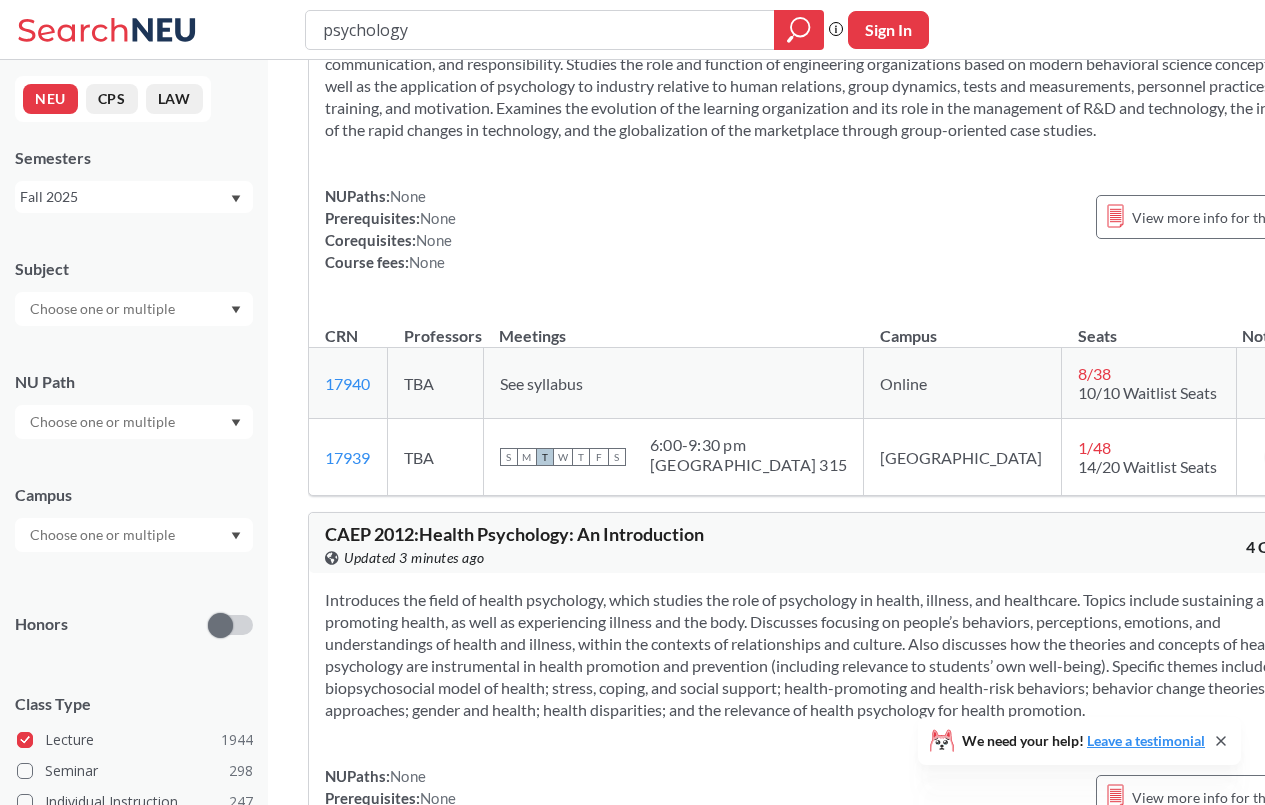 scroll, scrollTop: 7900, scrollLeft: 0, axis: vertical 